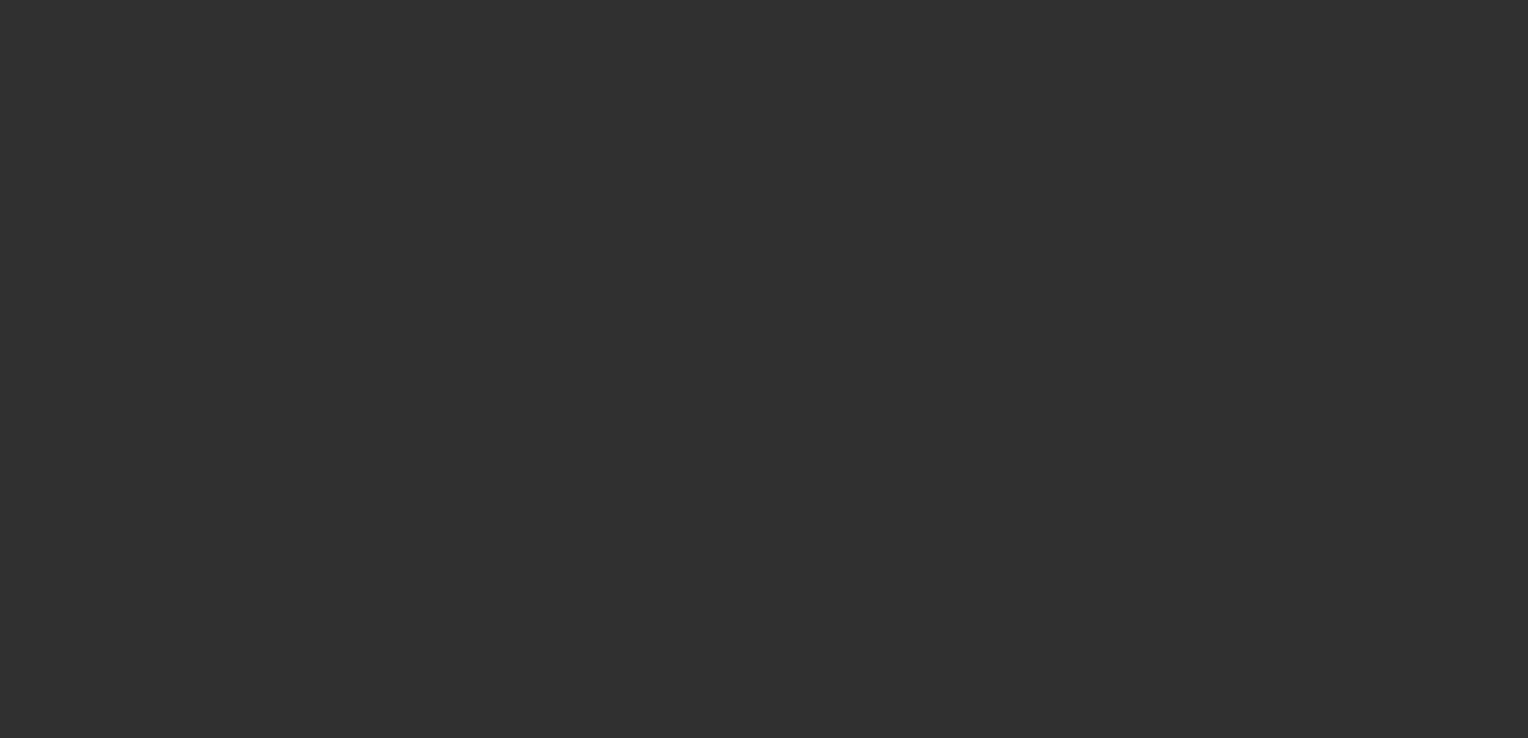 scroll, scrollTop: 0, scrollLeft: 0, axis: both 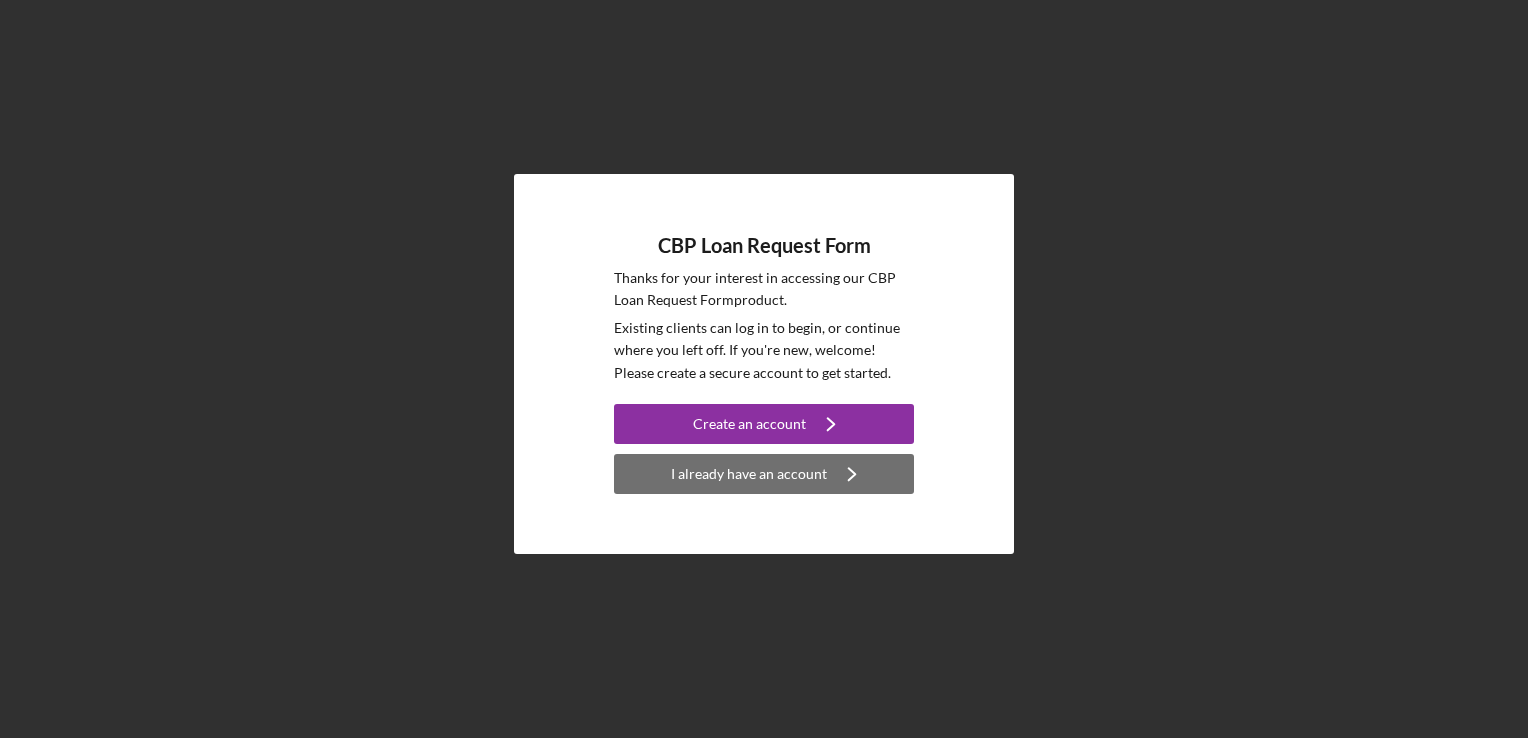 click on "I already have an account" at bounding box center [749, 474] 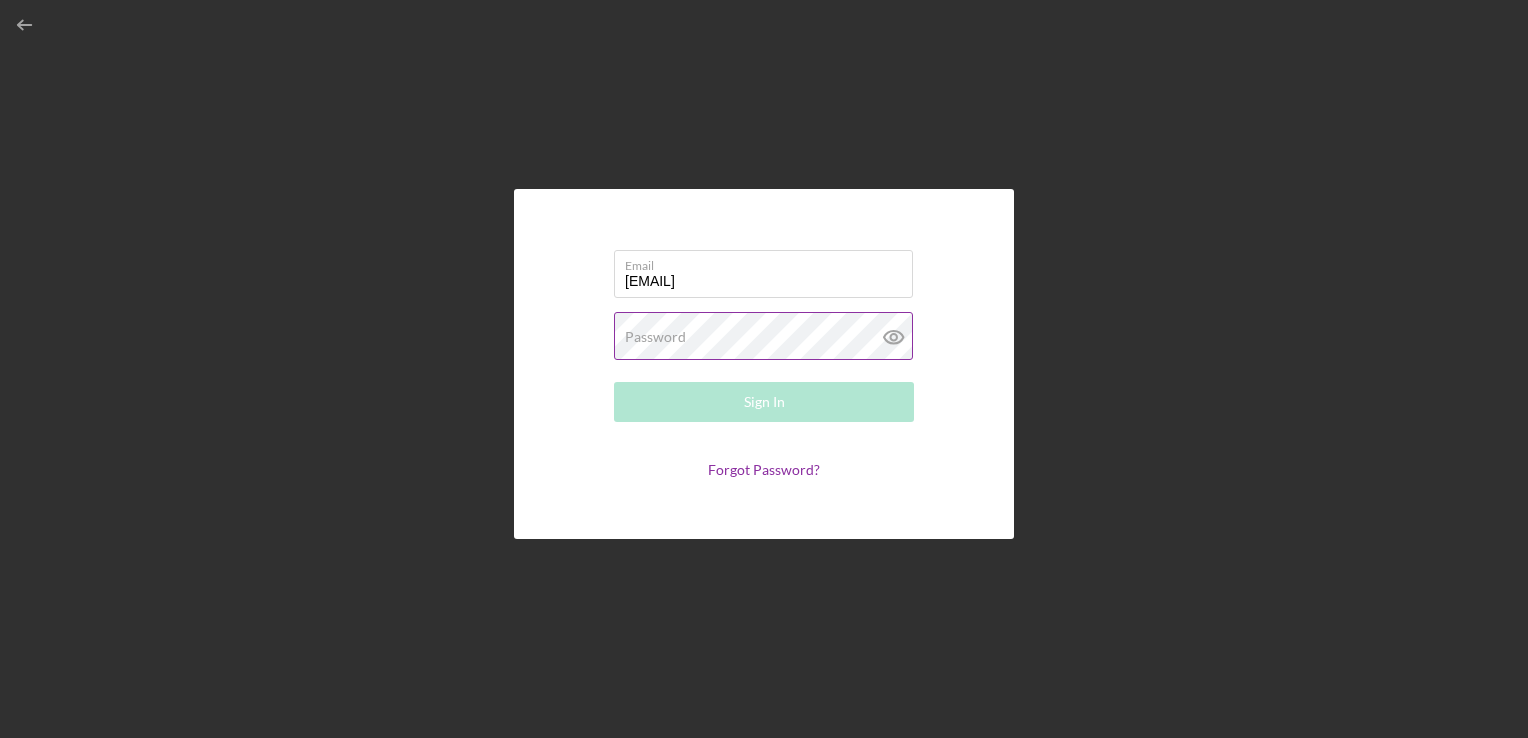 type on "[EMAIL]" 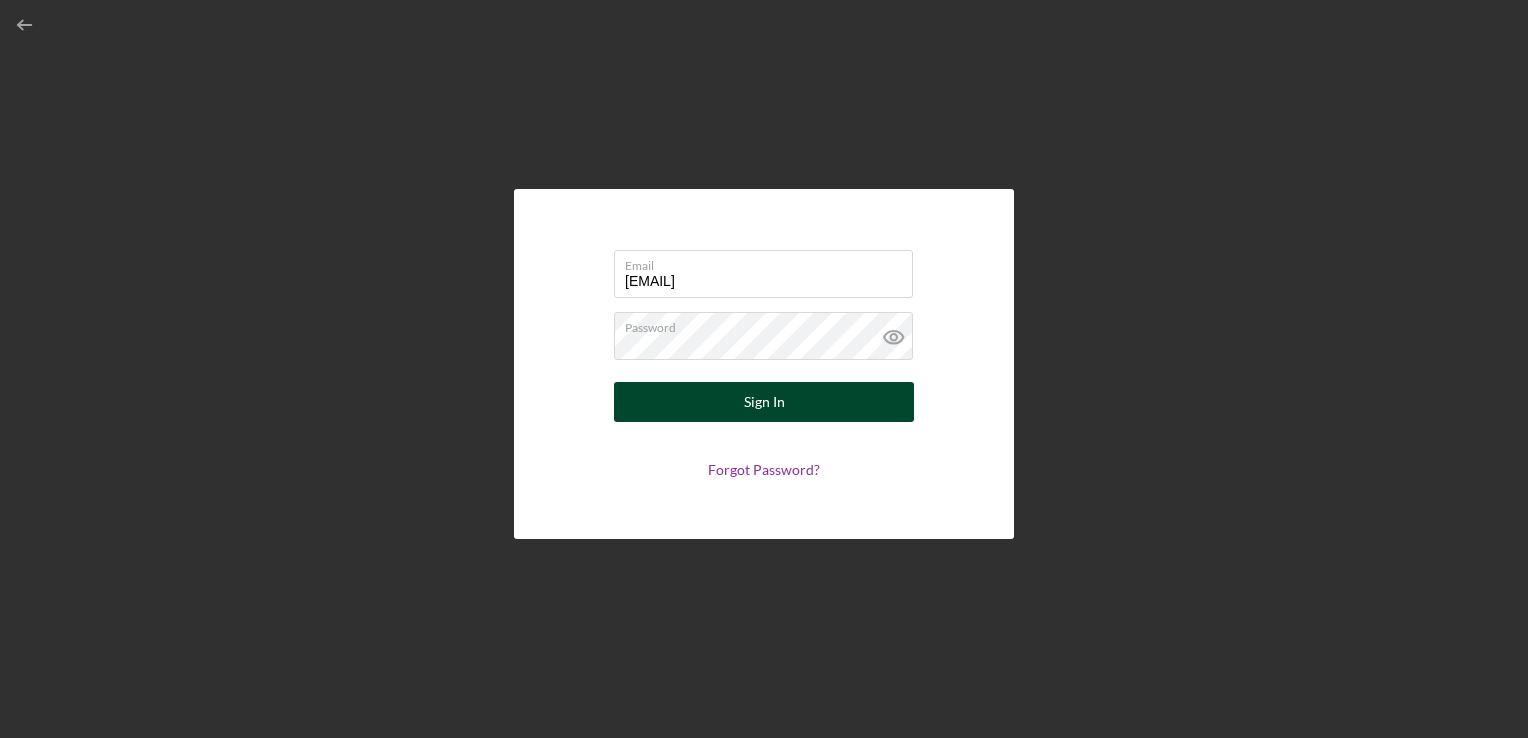 click on "Sign In" at bounding box center [764, 402] 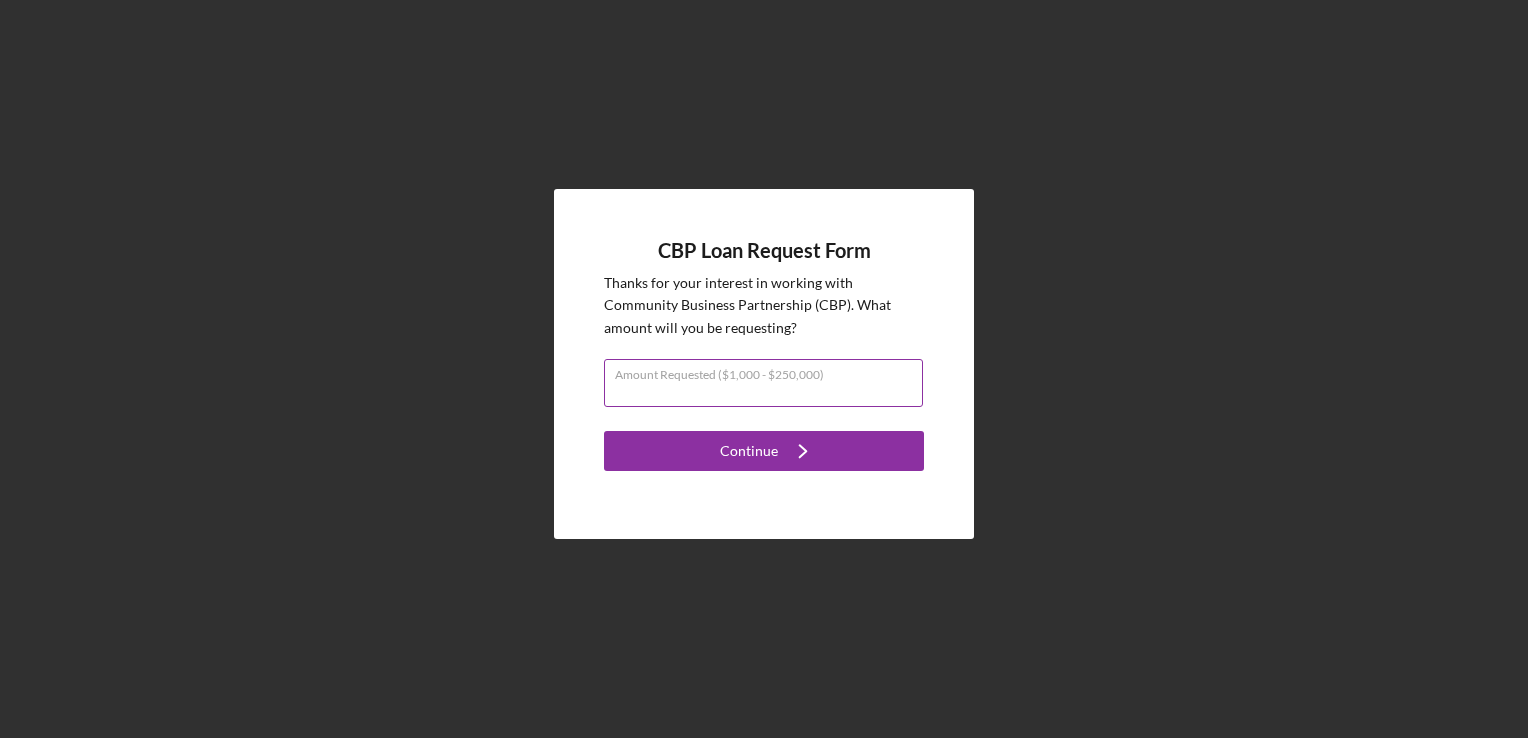 click on "Amount Requested ($1,000 - $250,000)" at bounding box center (763, 383) 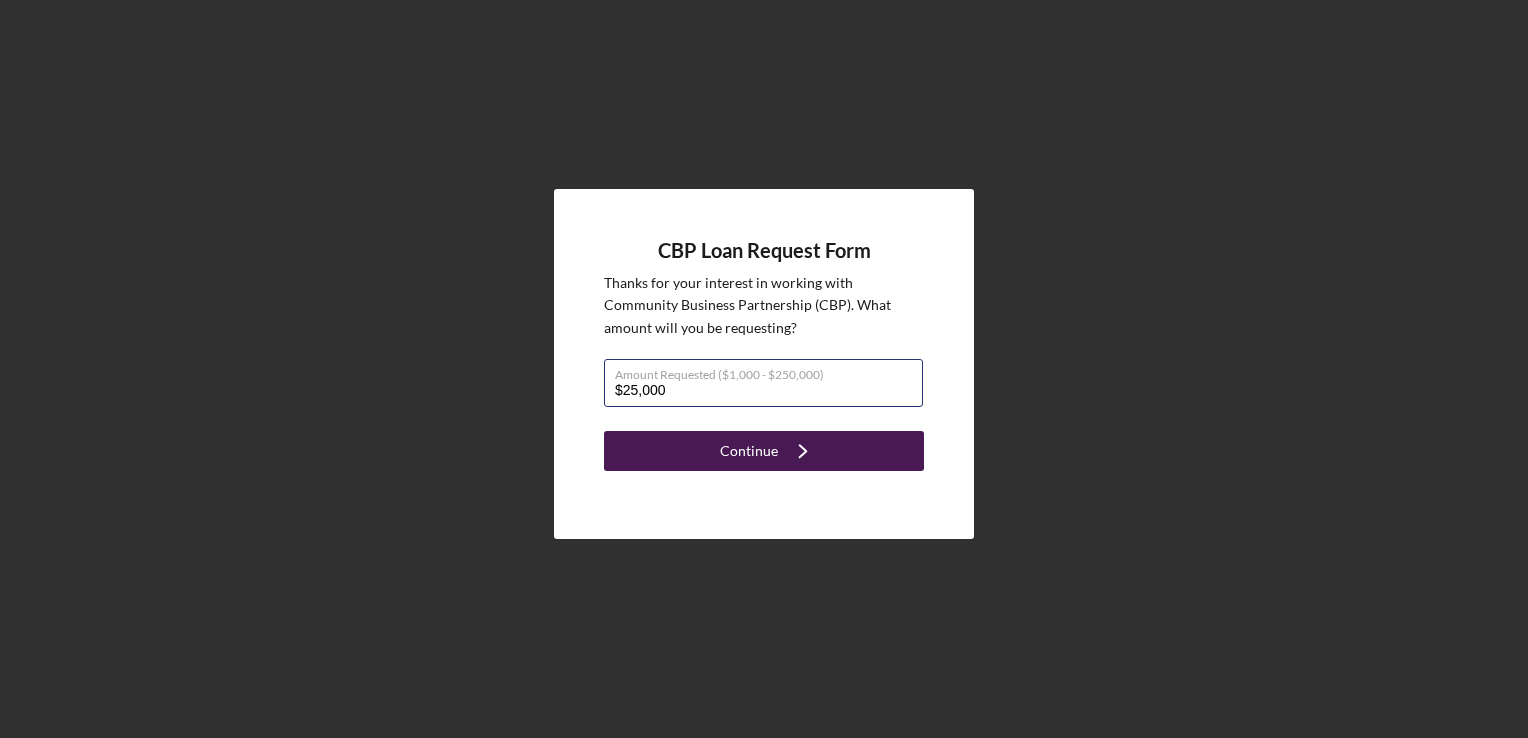 type on "$25,000" 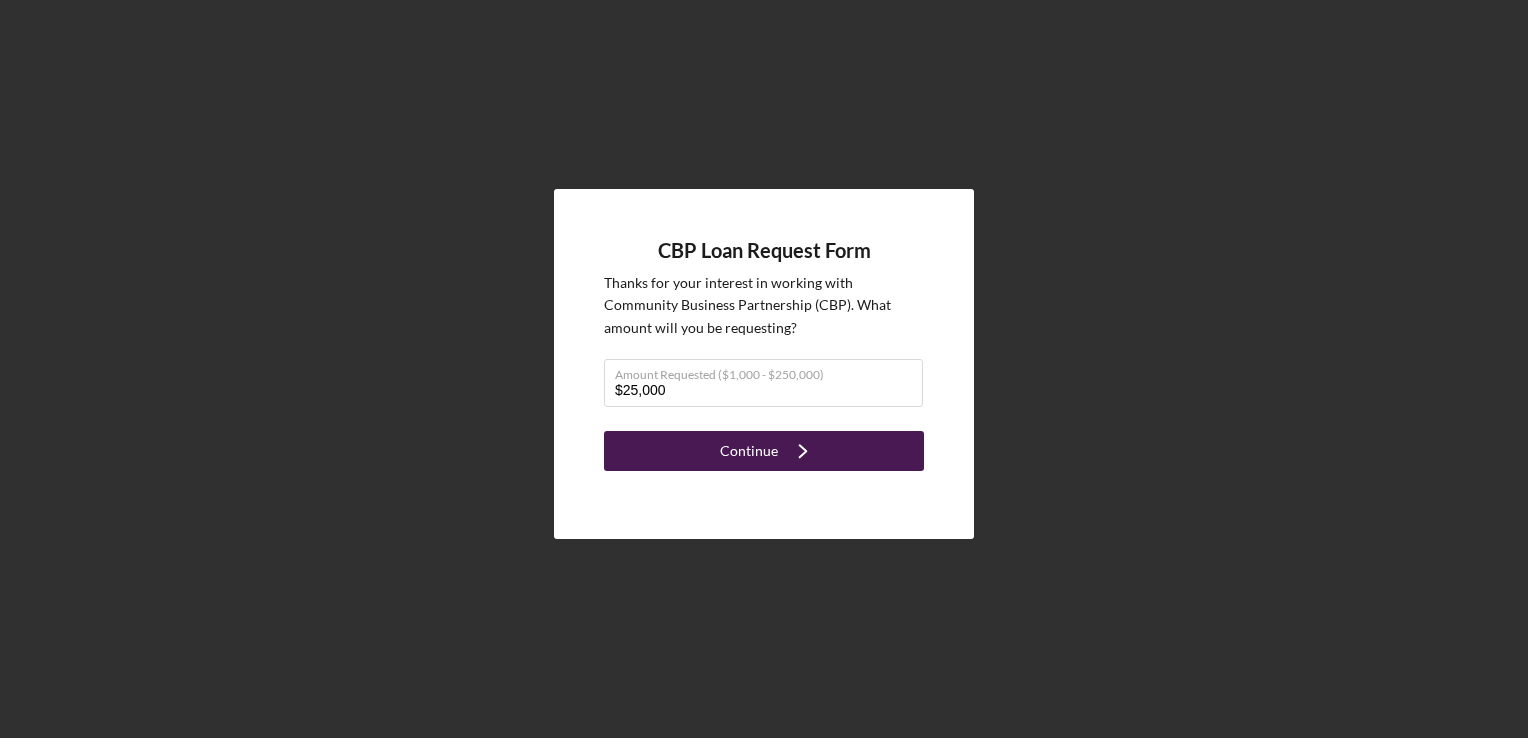 click on "Continue" at bounding box center (749, 451) 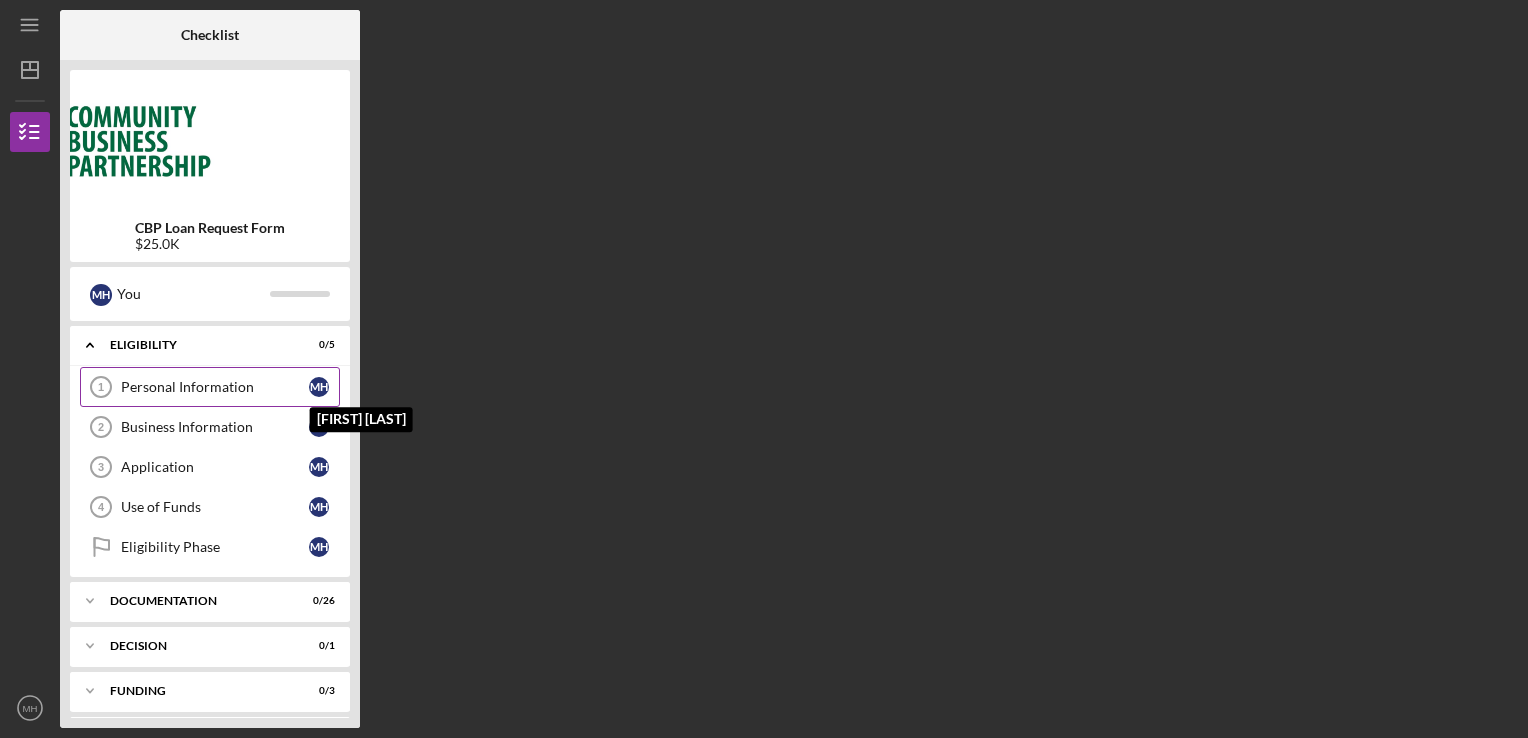 click on "M H" at bounding box center (319, 387) 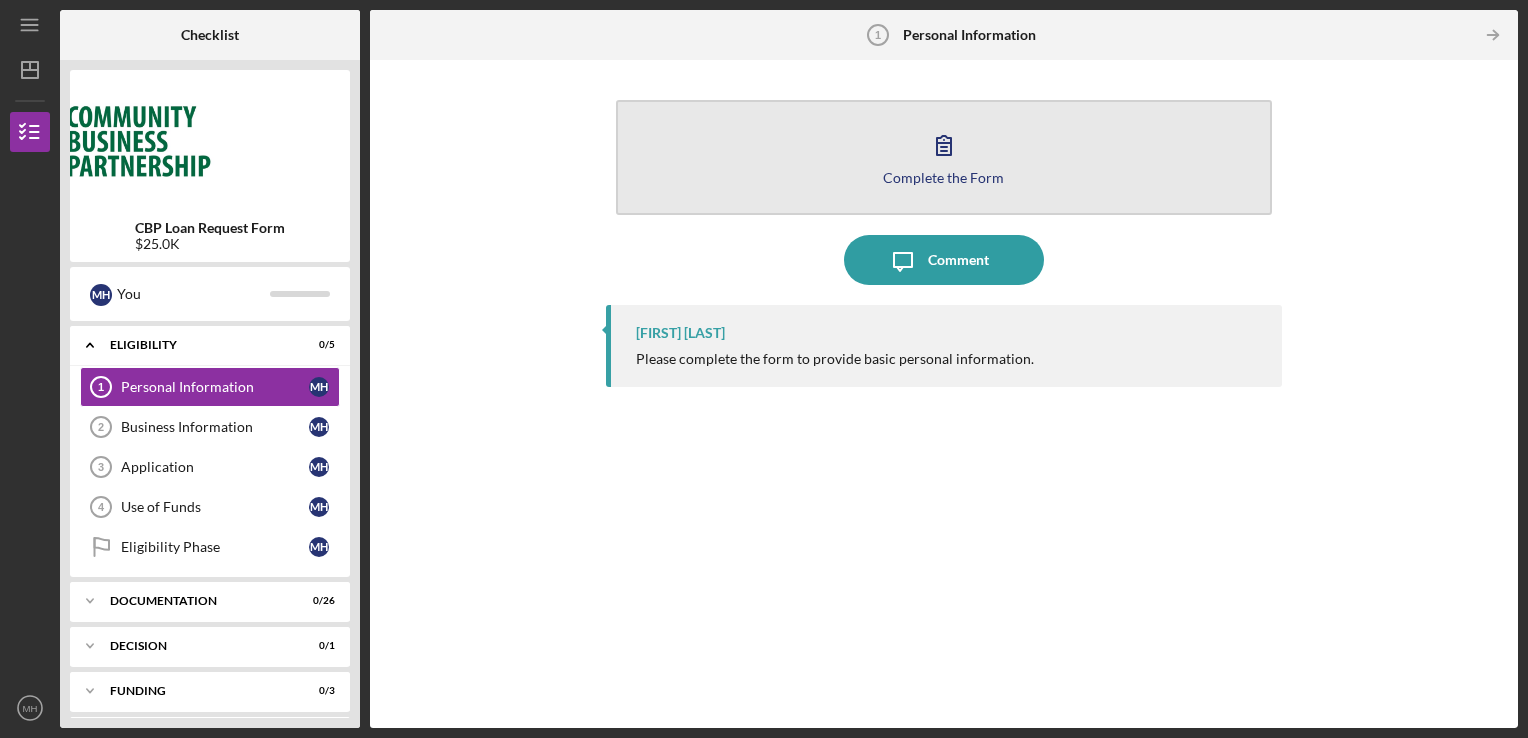 click 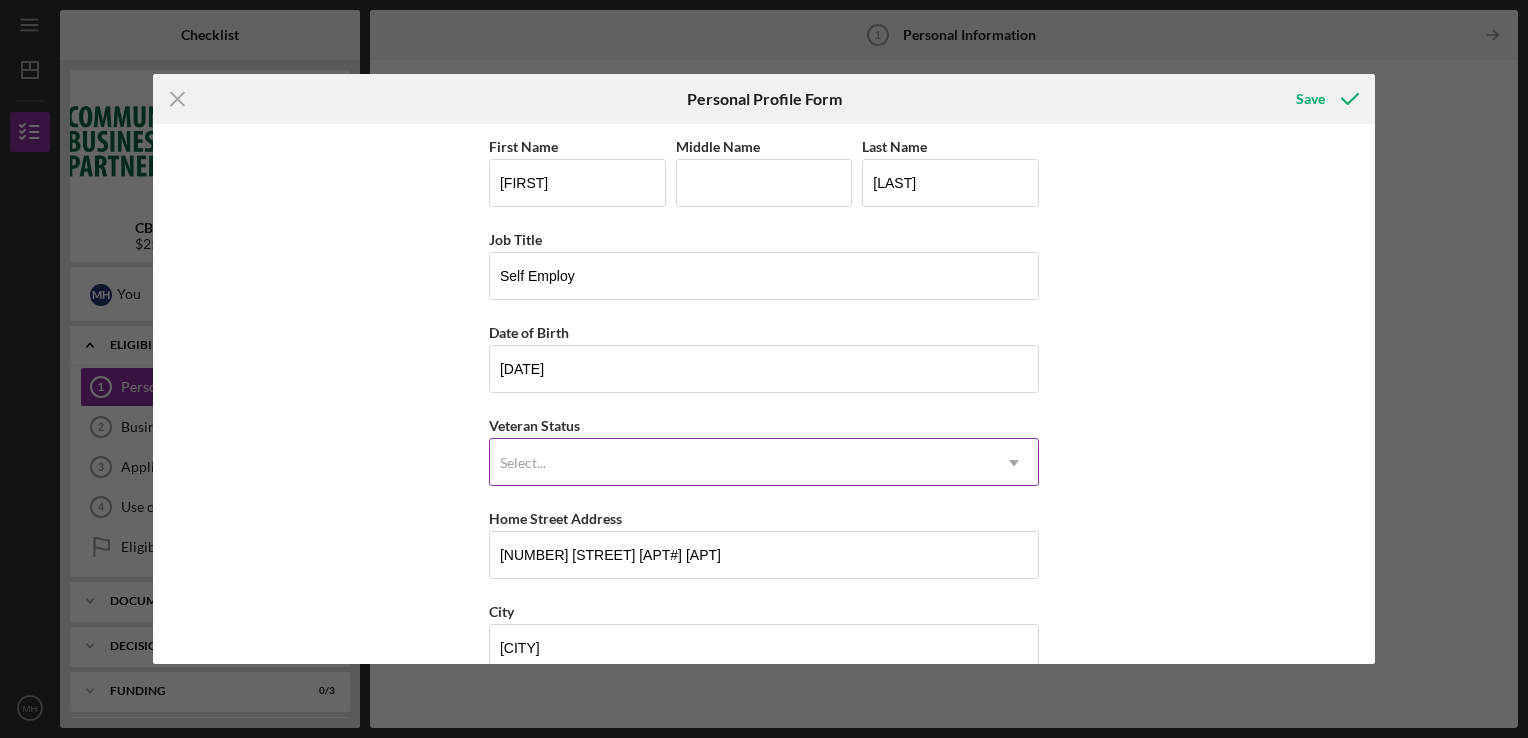 click on "Icon/Dropdown Arrow" 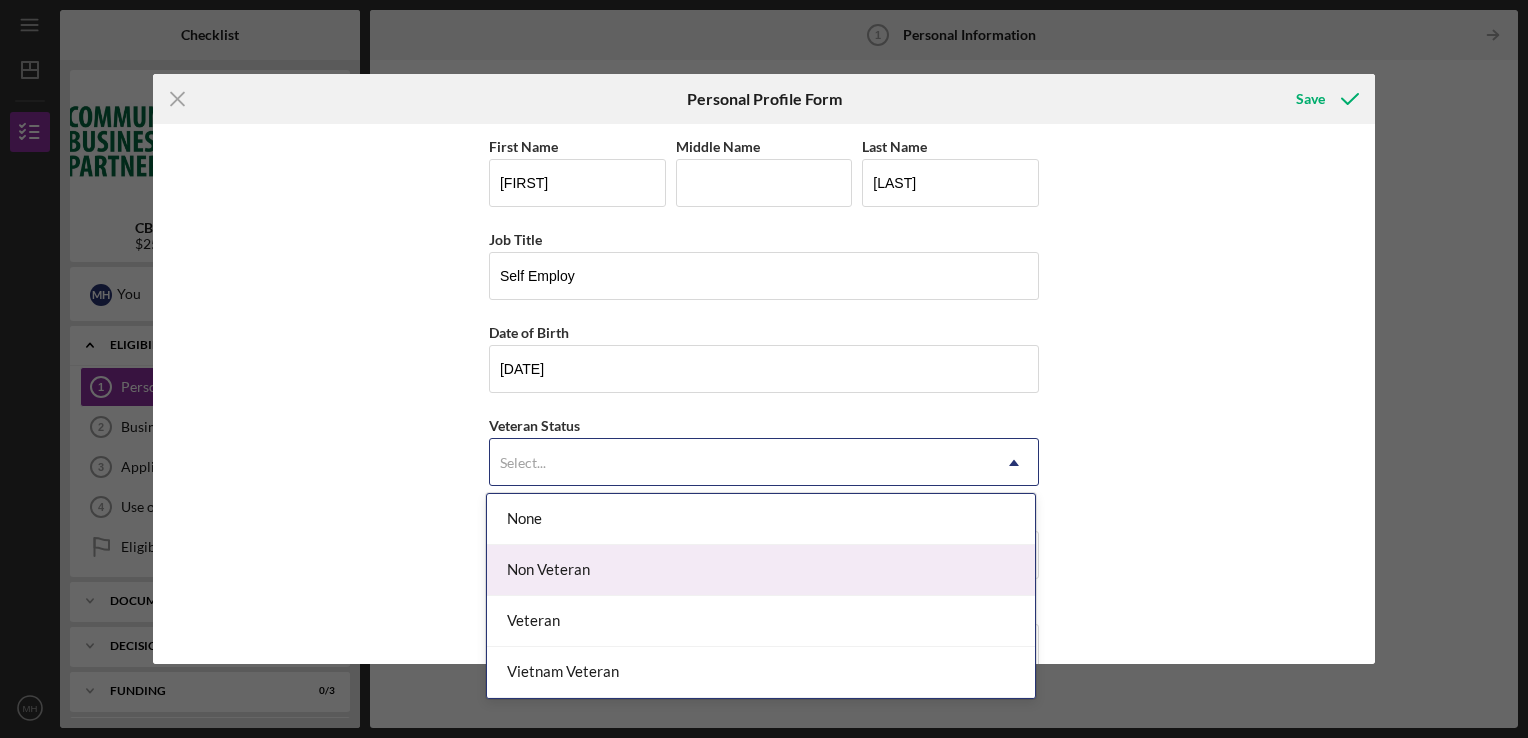 click on "Non Veteran" at bounding box center [761, 570] 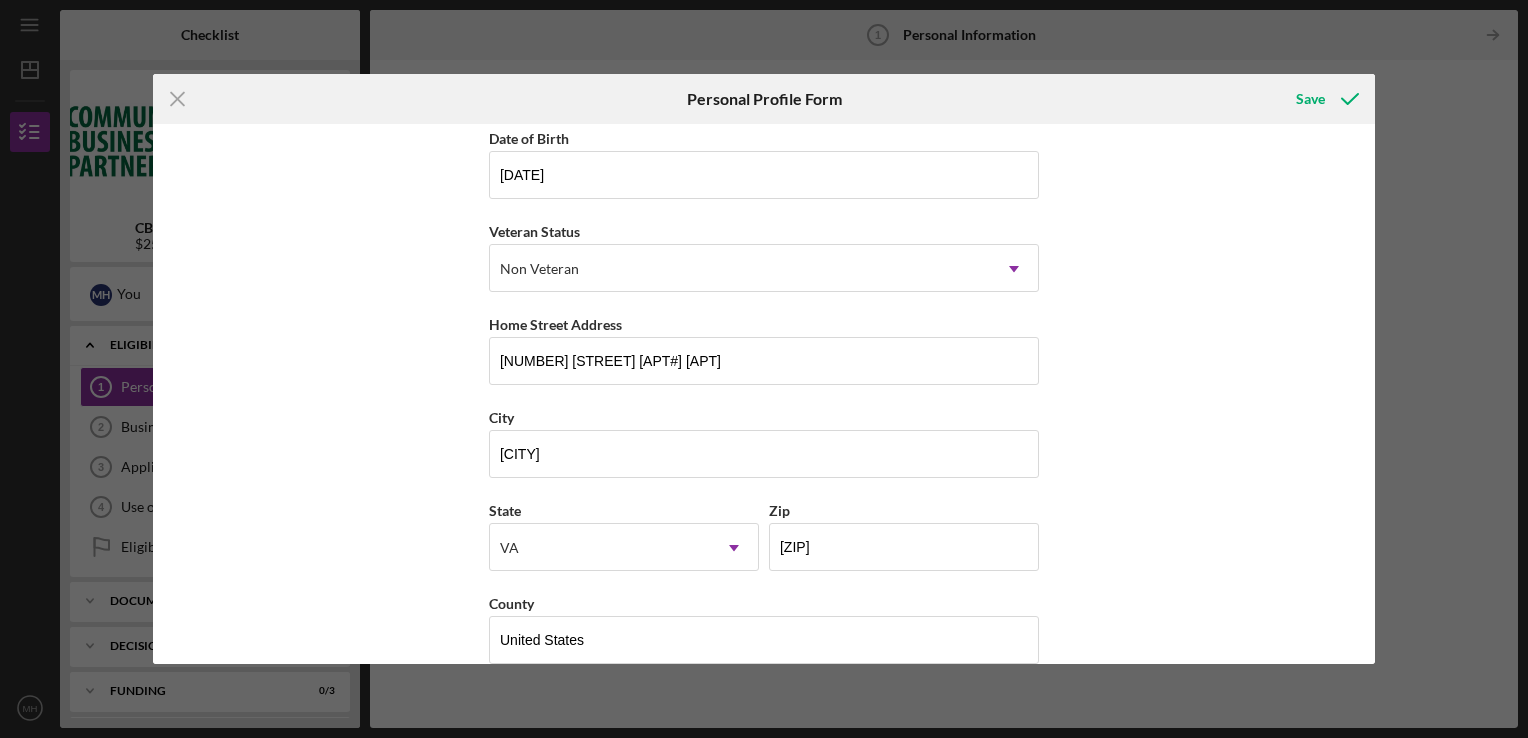 scroll, scrollTop: 220, scrollLeft: 0, axis: vertical 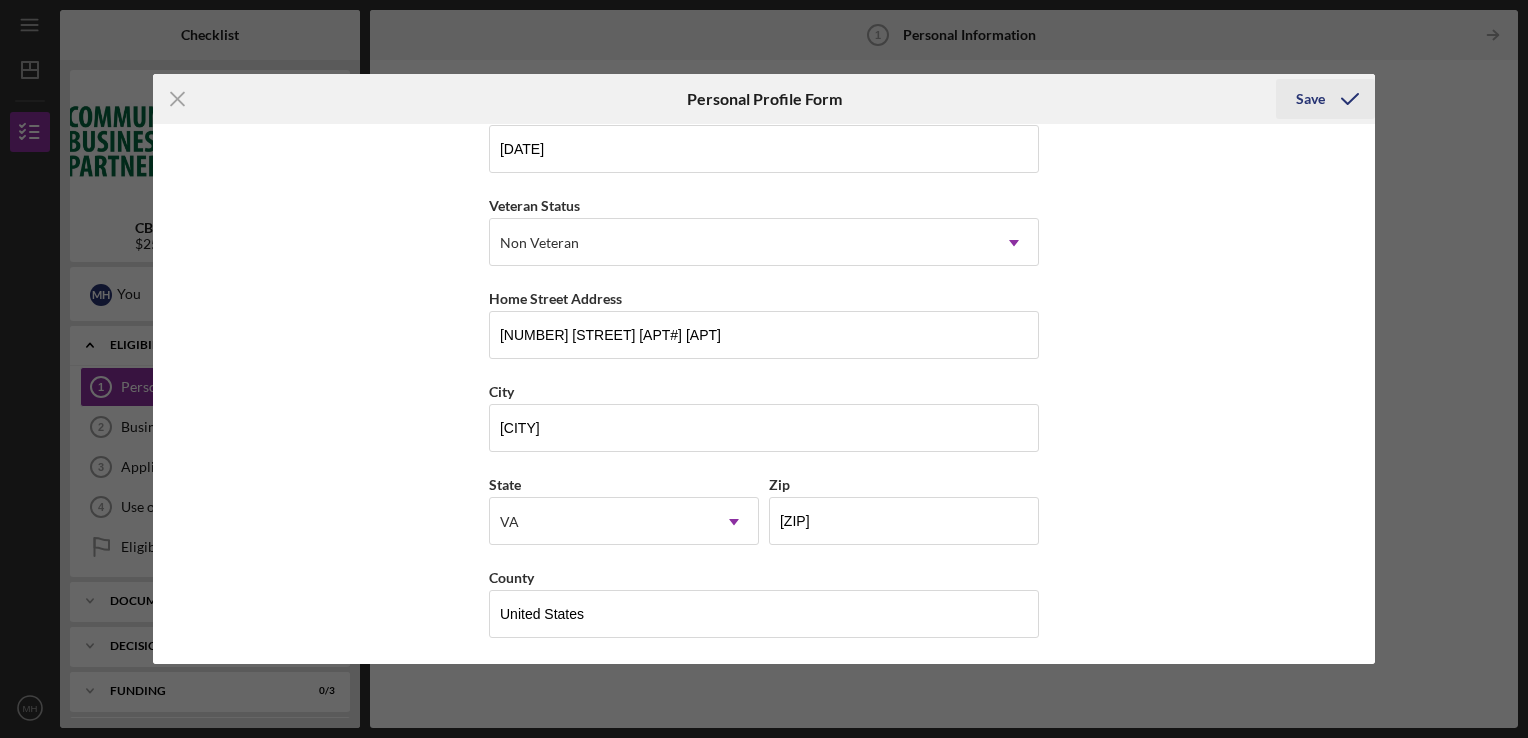 click on "Save" at bounding box center (1310, 99) 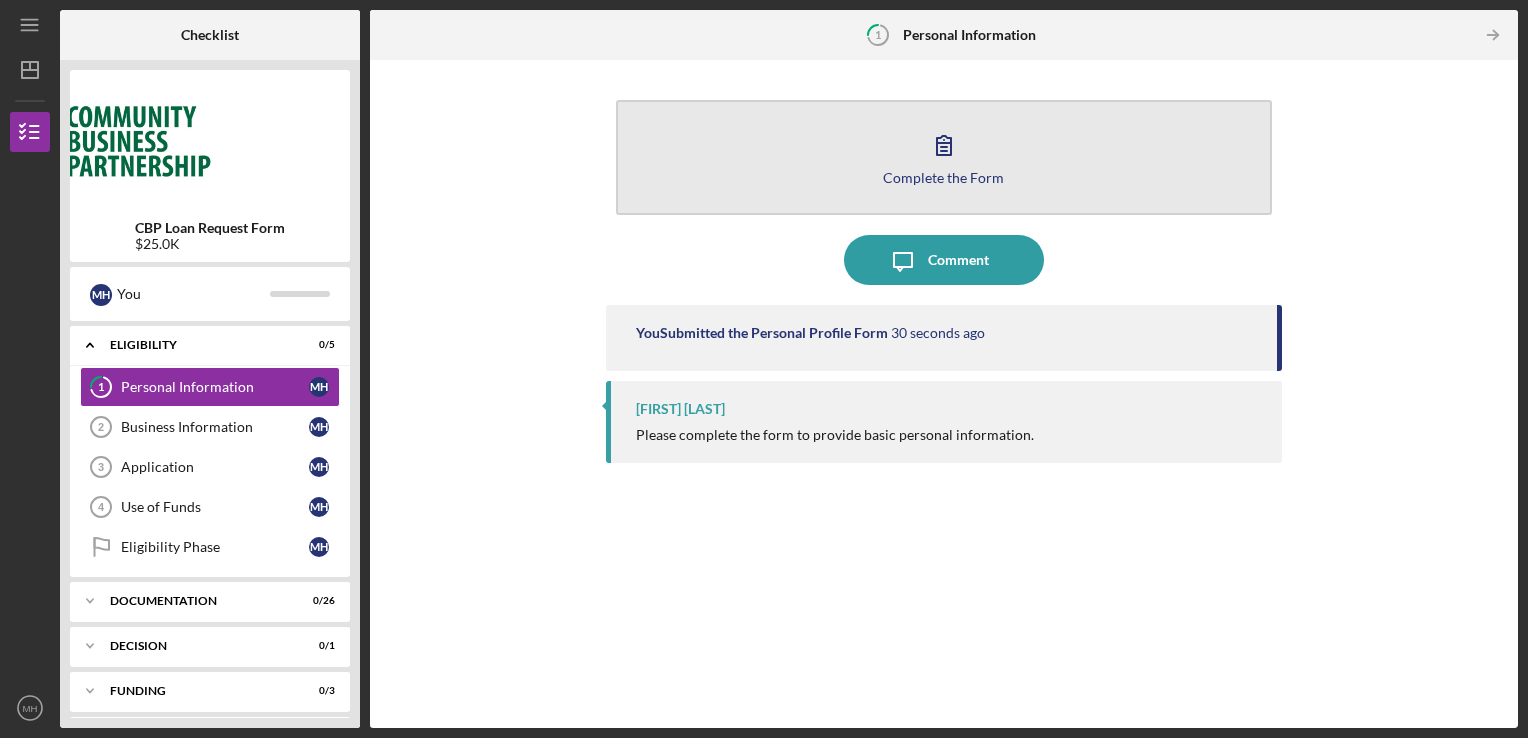 click 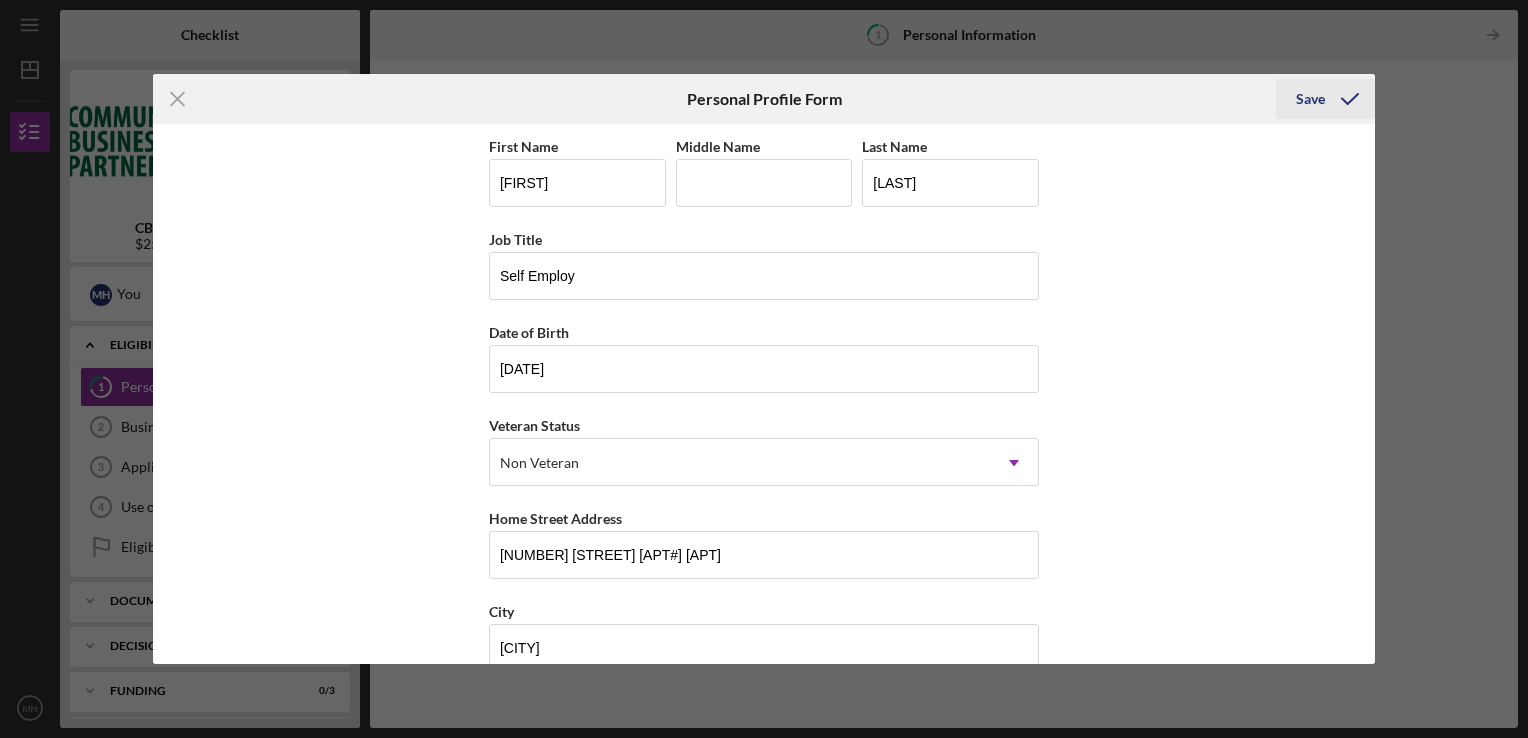 click on "Save" at bounding box center [1310, 99] 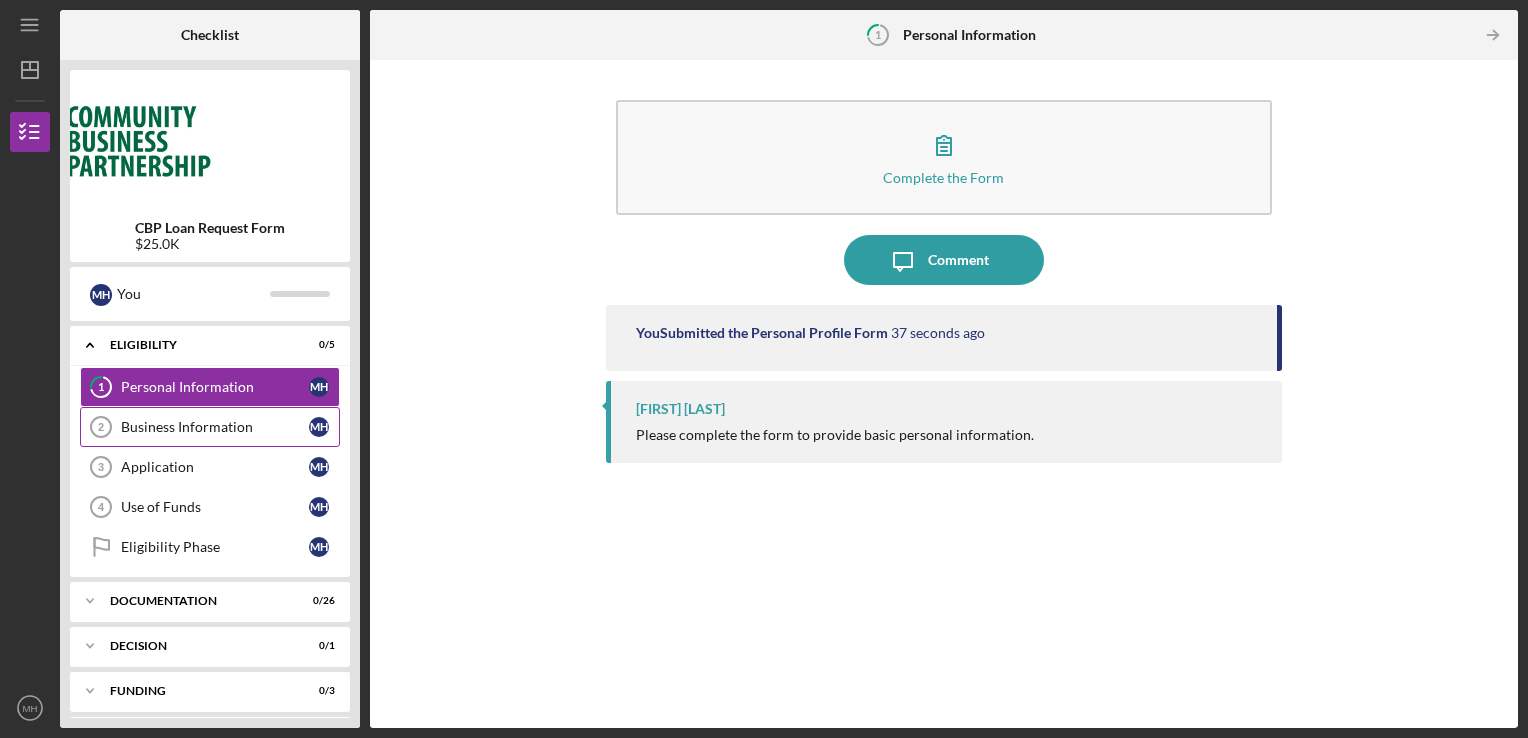 click on "Business Information" at bounding box center [215, 427] 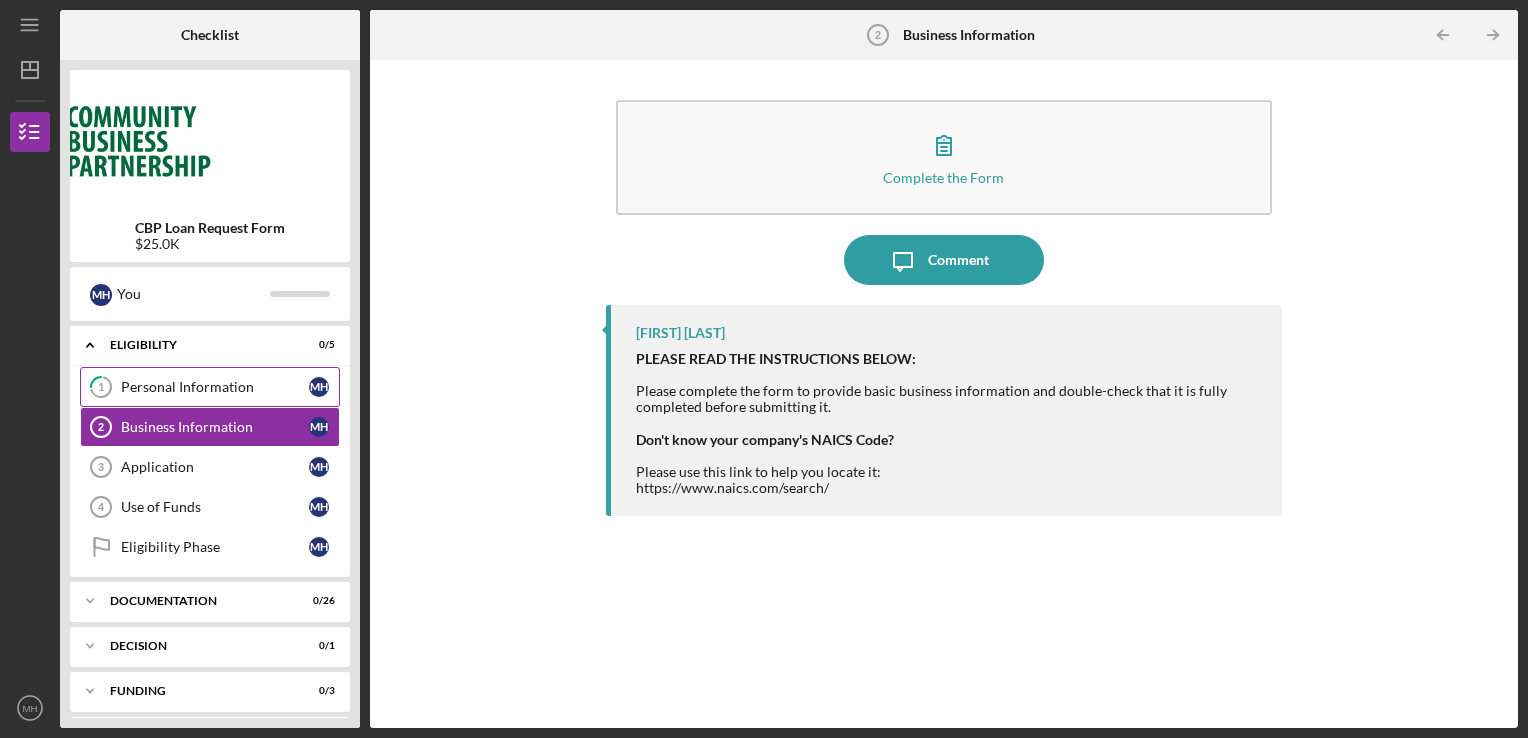 click on "Personal Information" at bounding box center (215, 387) 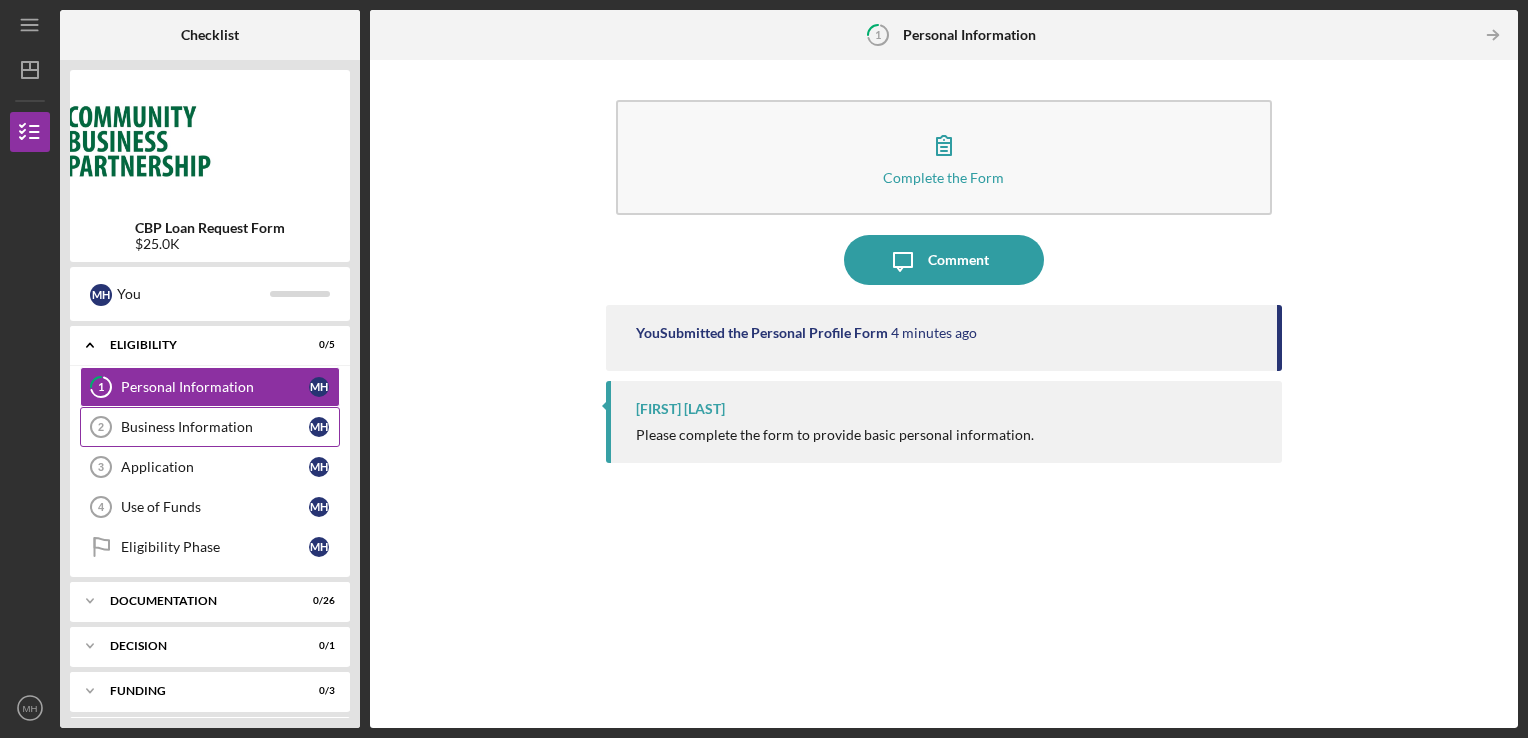 click on "Business Information" at bounding box center [215, 427] 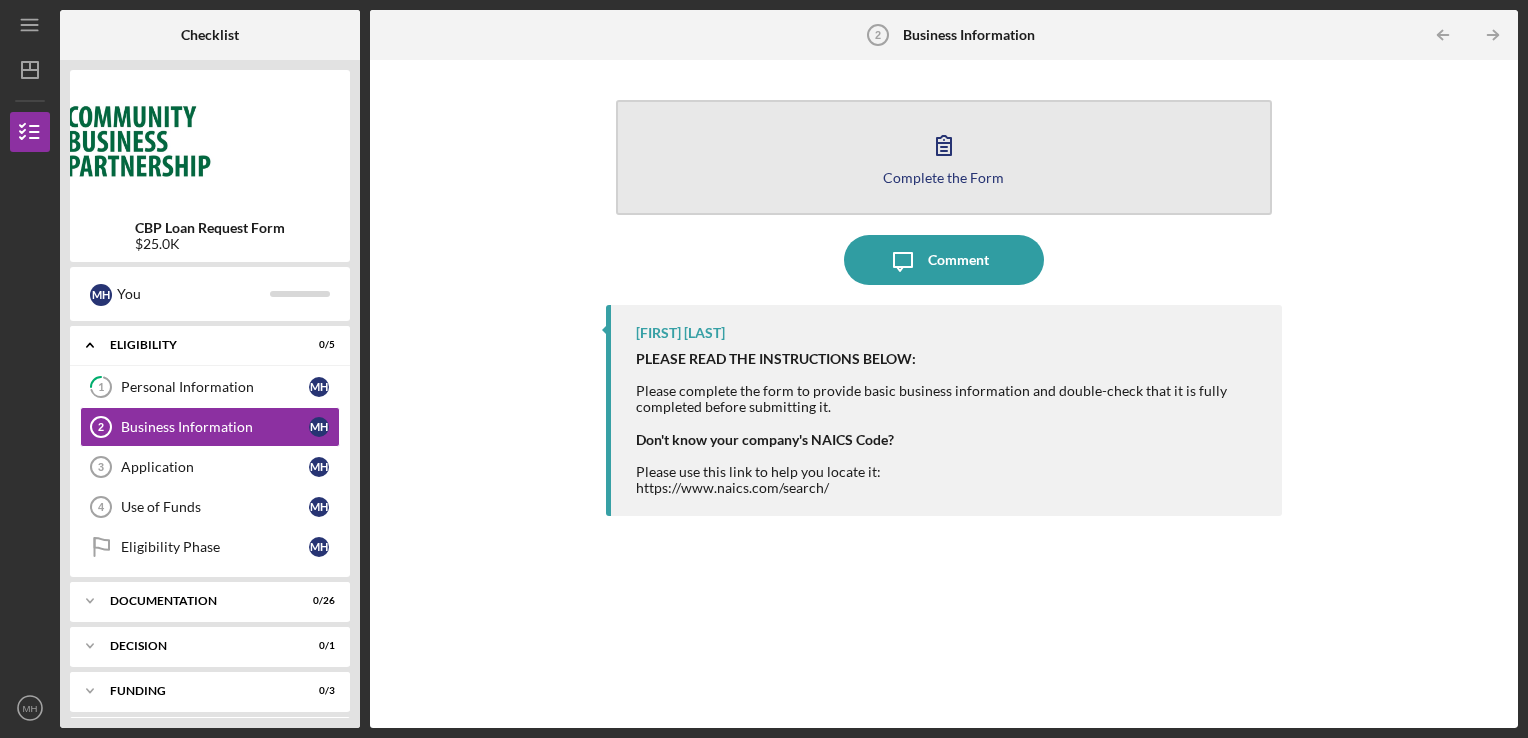 click on "Complete the Form" at bounding box center [943, 177] 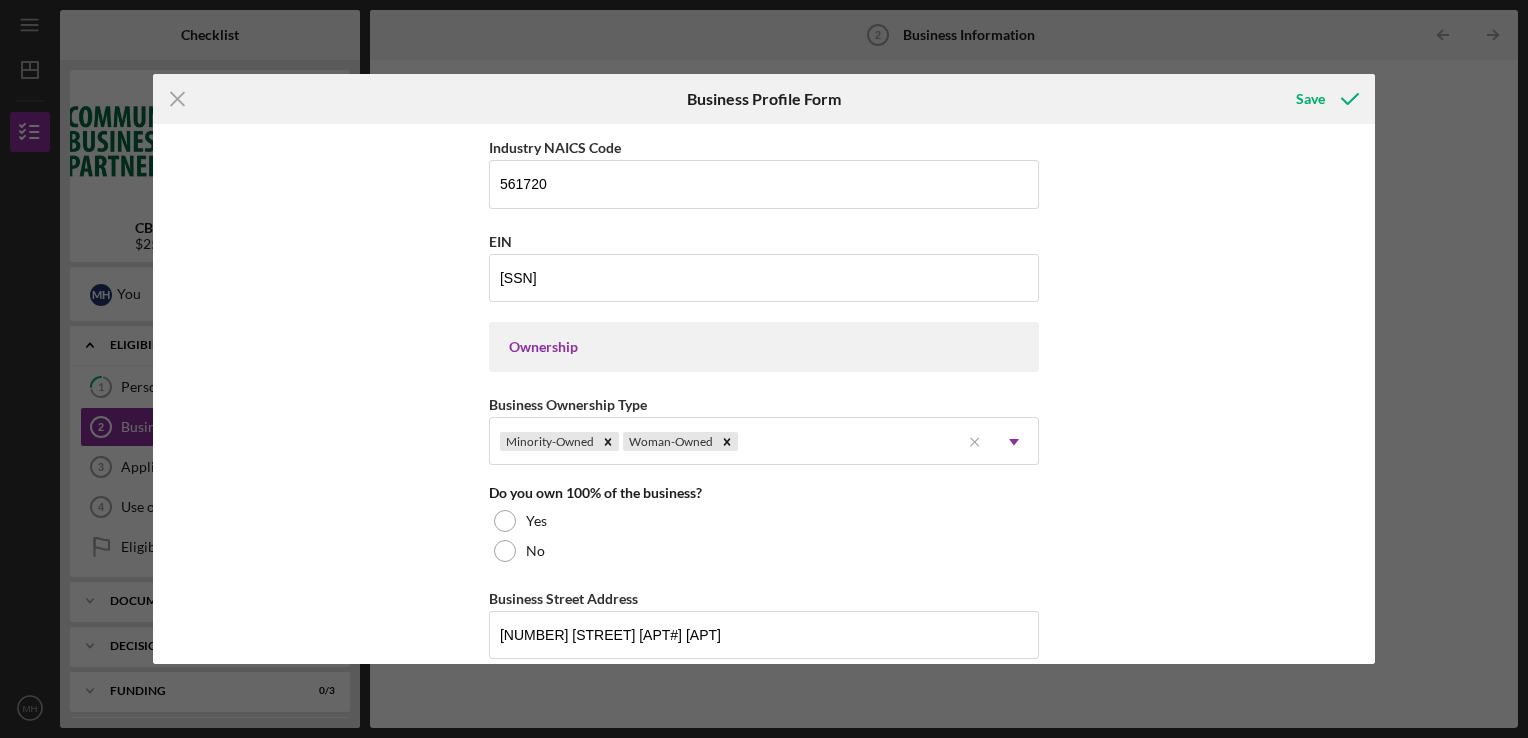 scroll, scrollTop: 747, scrollLeft: 0, axis: vertical 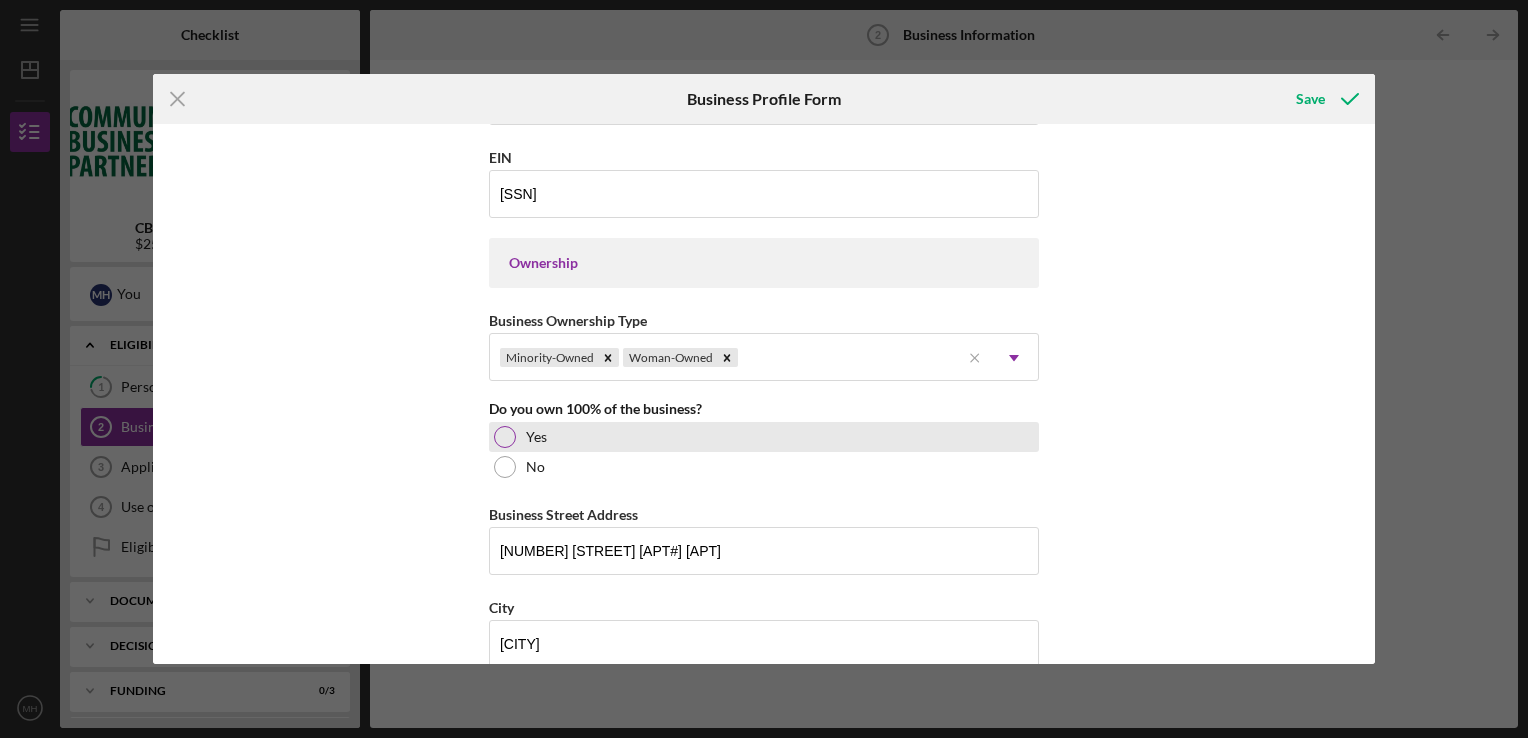 click at bounding box center [505, 437] 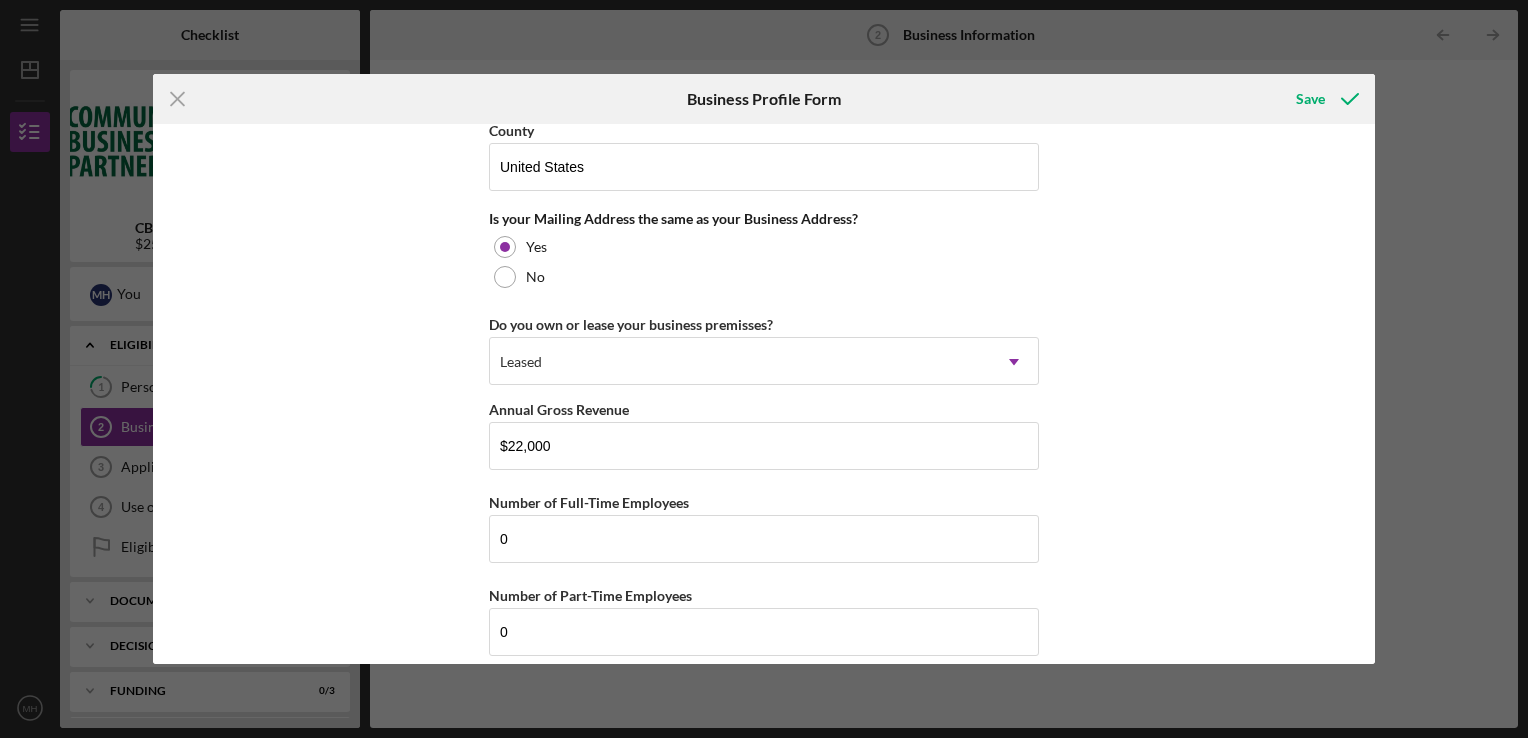 scroll, scrollTop: 1497, scrollLeft: 0, axis: vertical 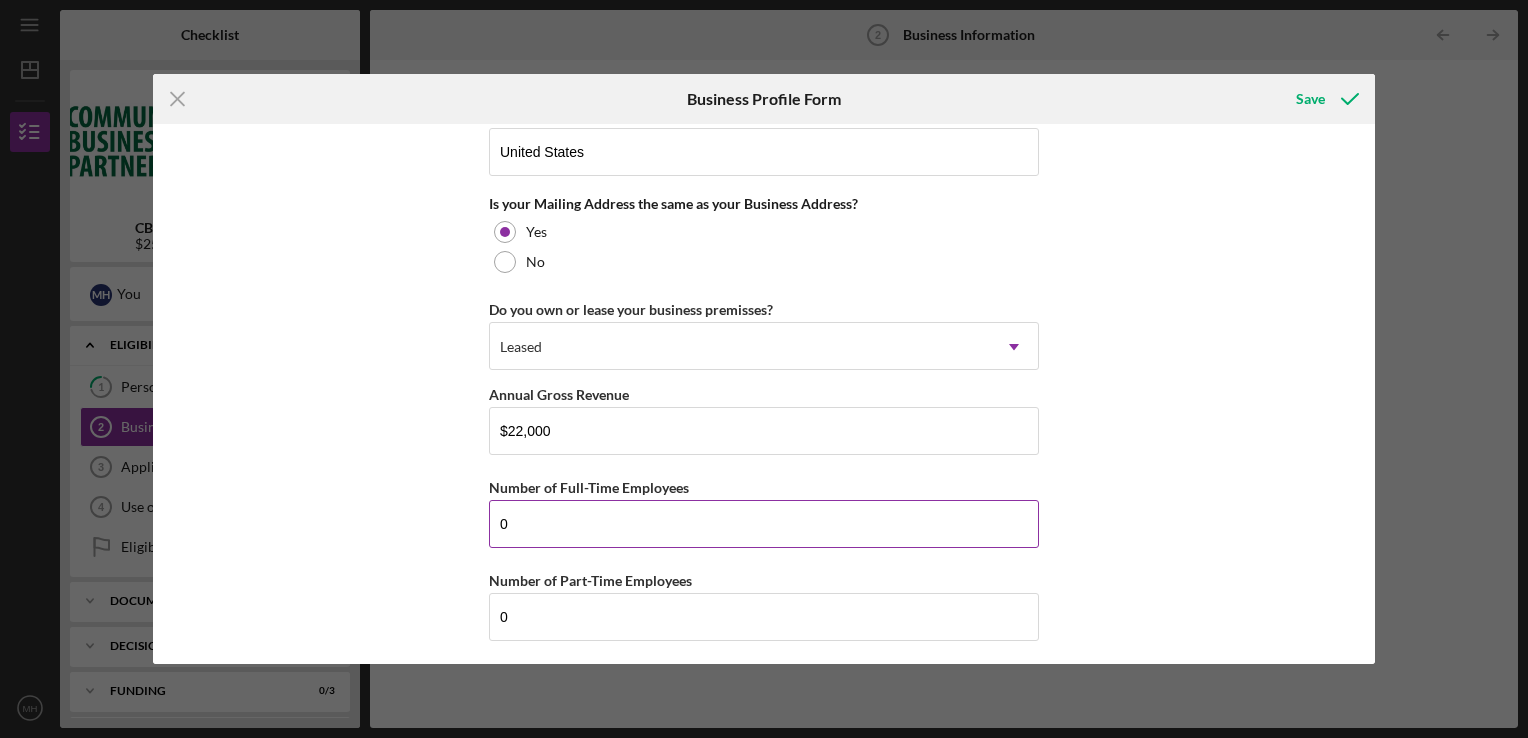 click on "0" at bounding box center [764, 524] 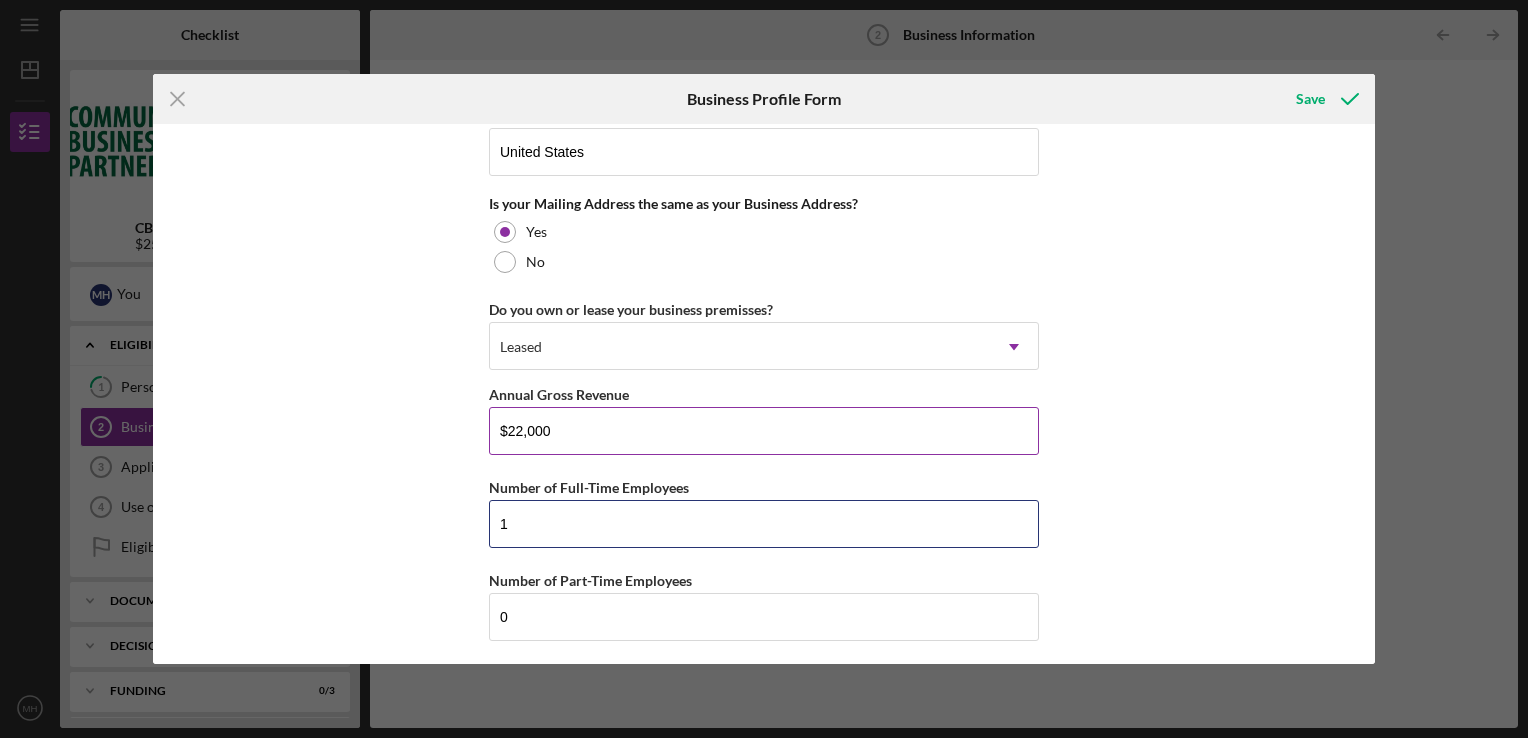 type on "1" 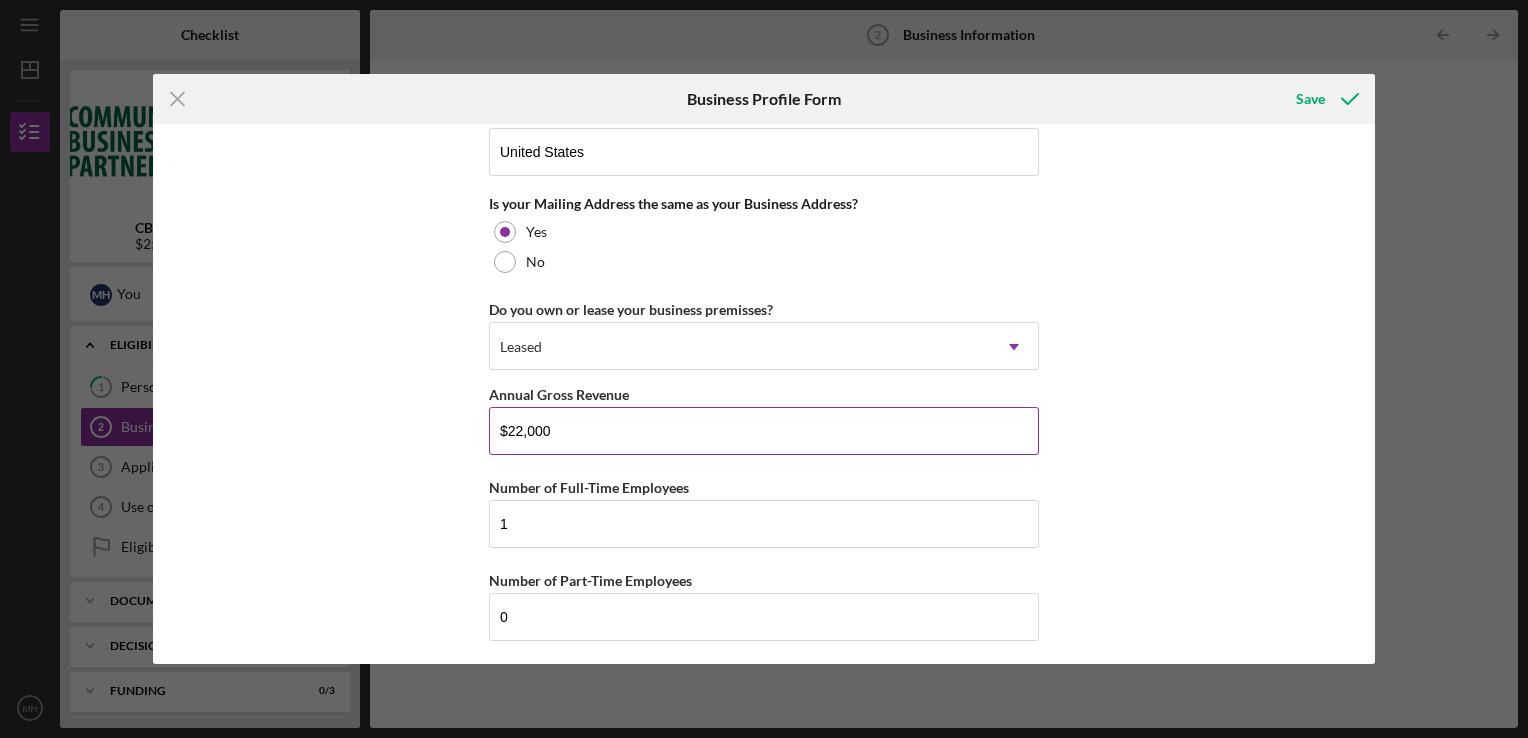 click on "$22,000" at bounding box center [764, 431] 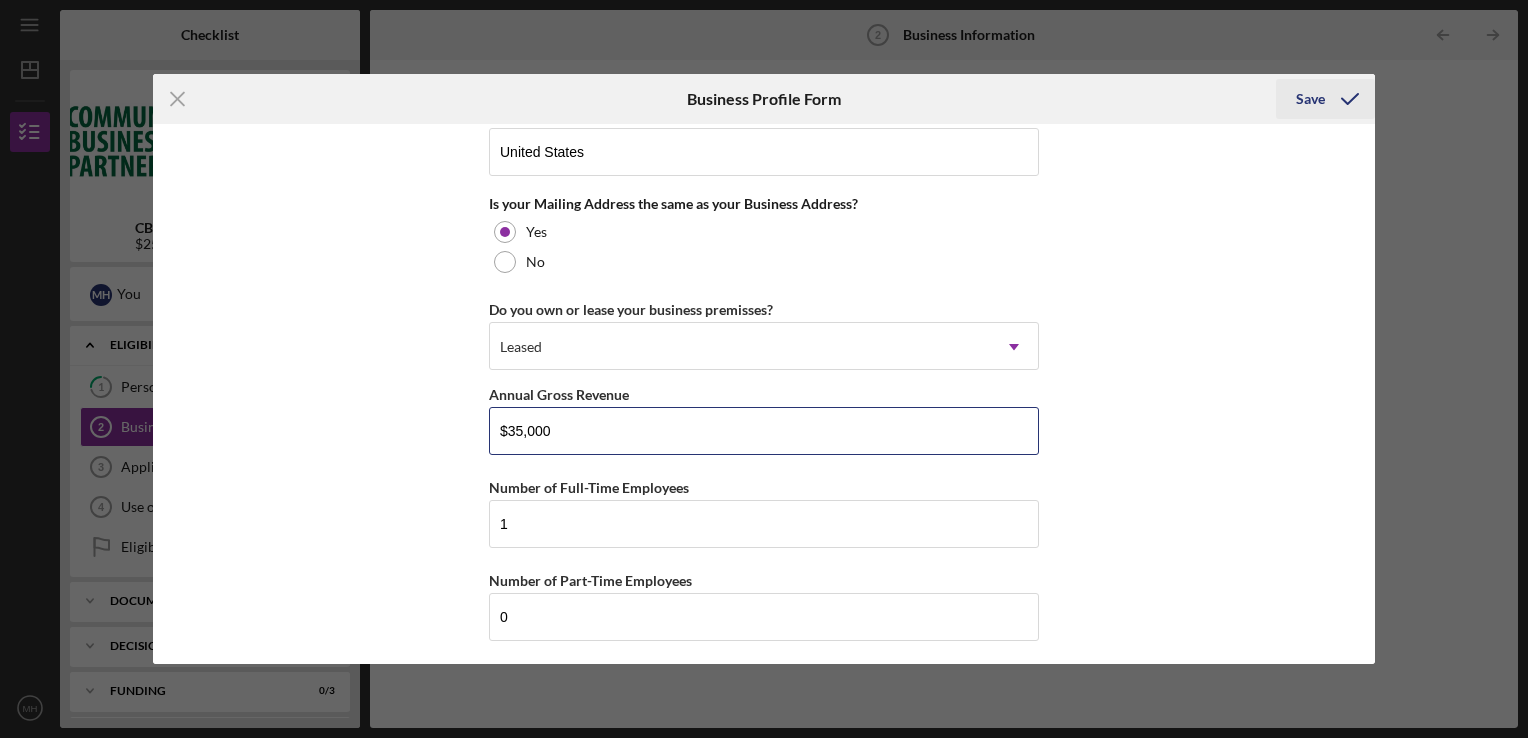 type on "$35,000" 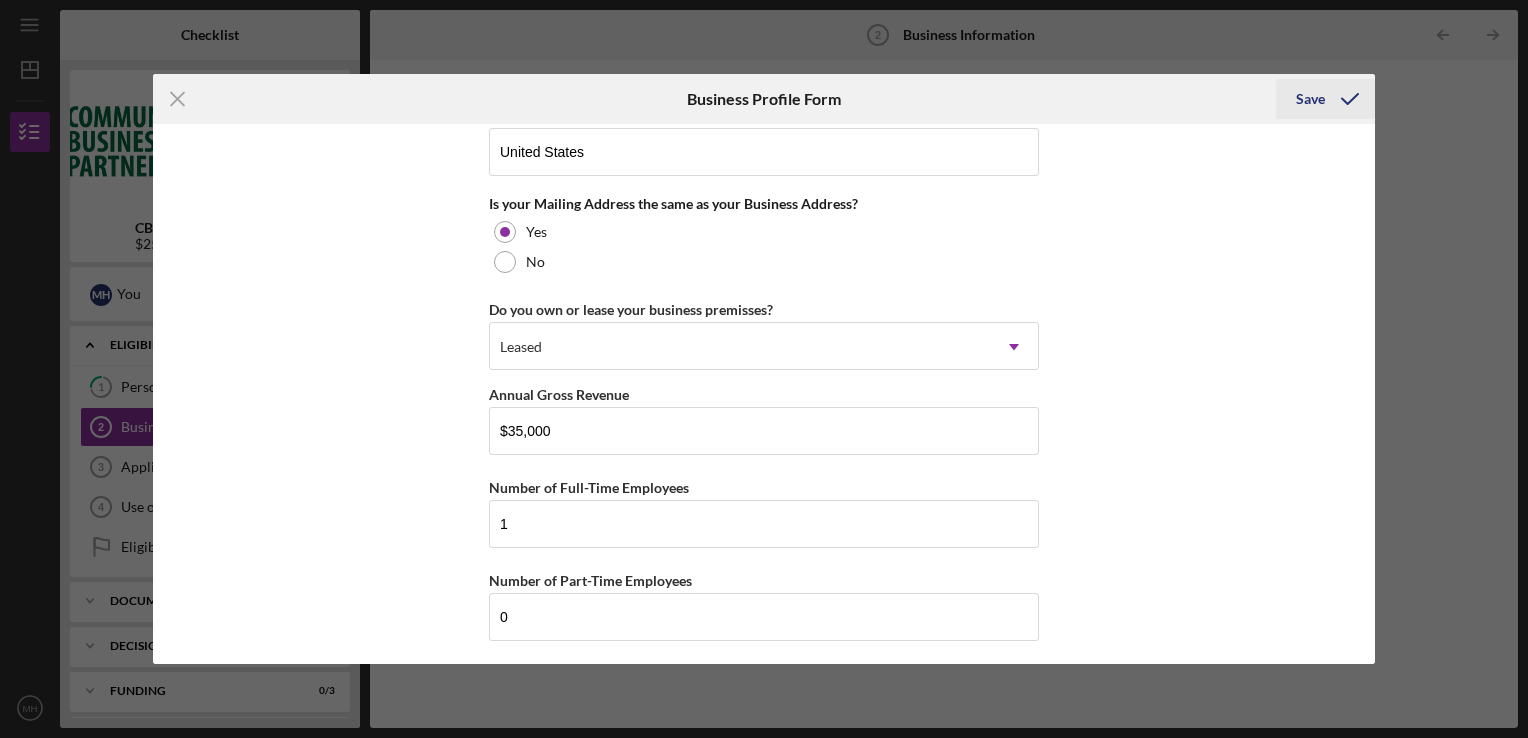 click on "Save" at bounding box center (1310, 99) 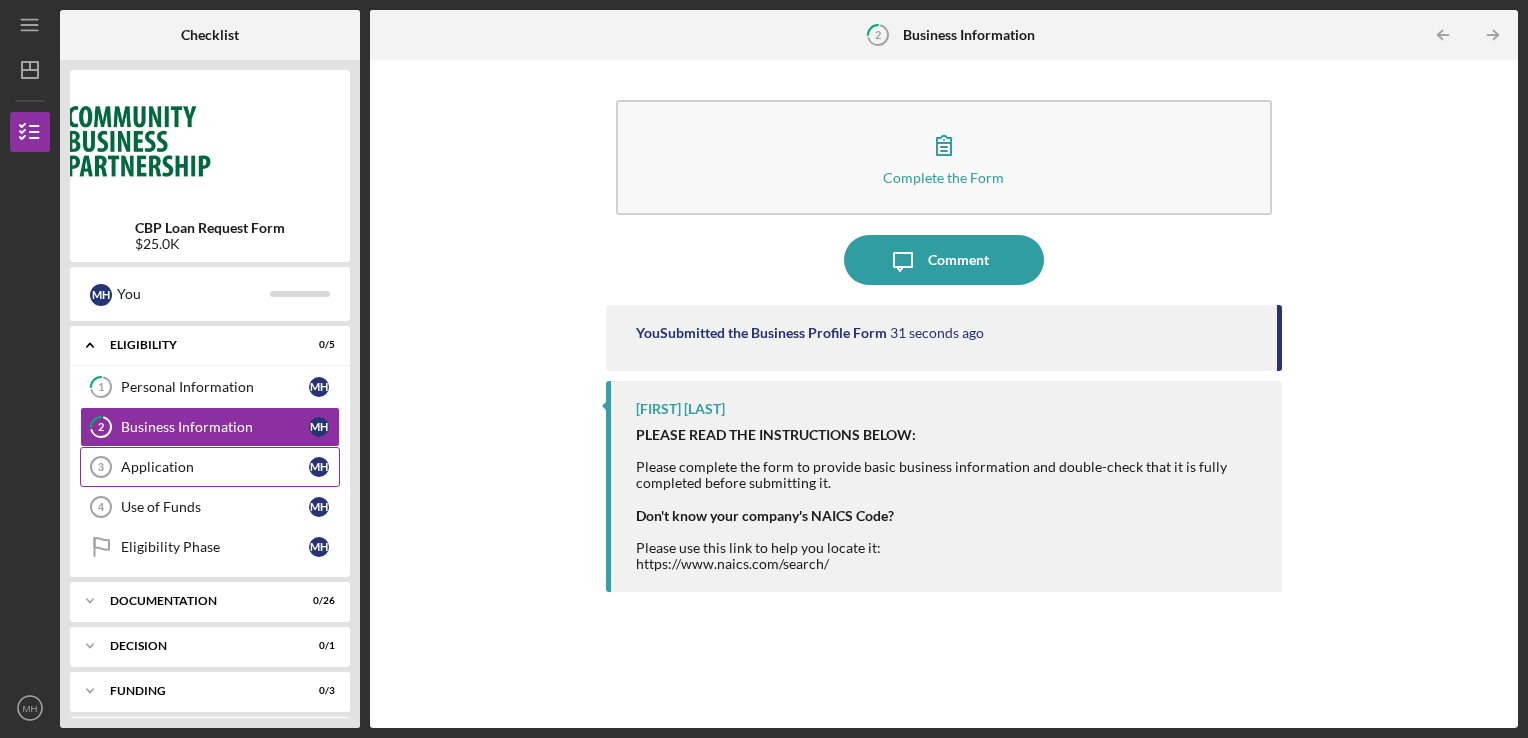 click on "Application" at bounding box center (215, 467) 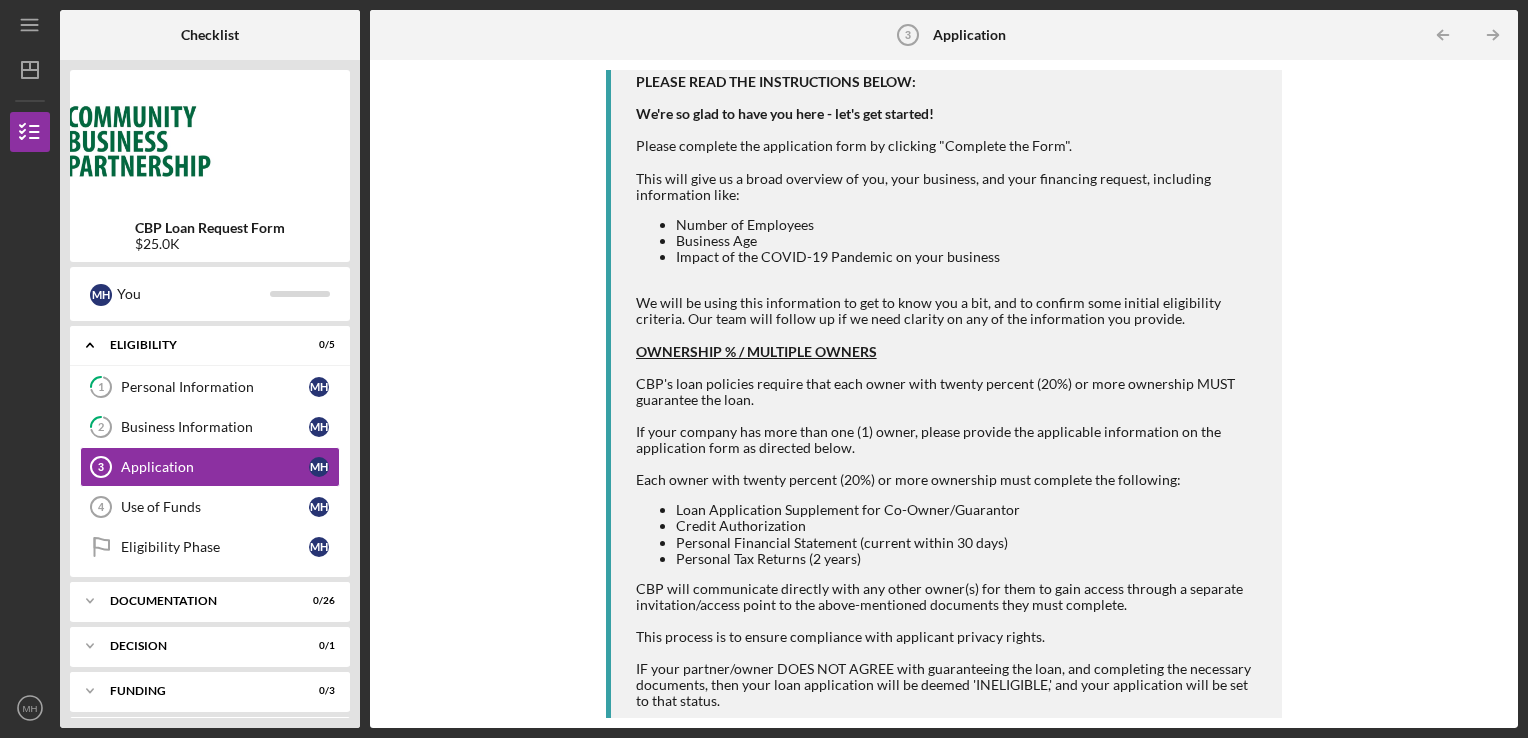 scroll, scrollTop: 288, scrollLeft: 0, axis: vertical 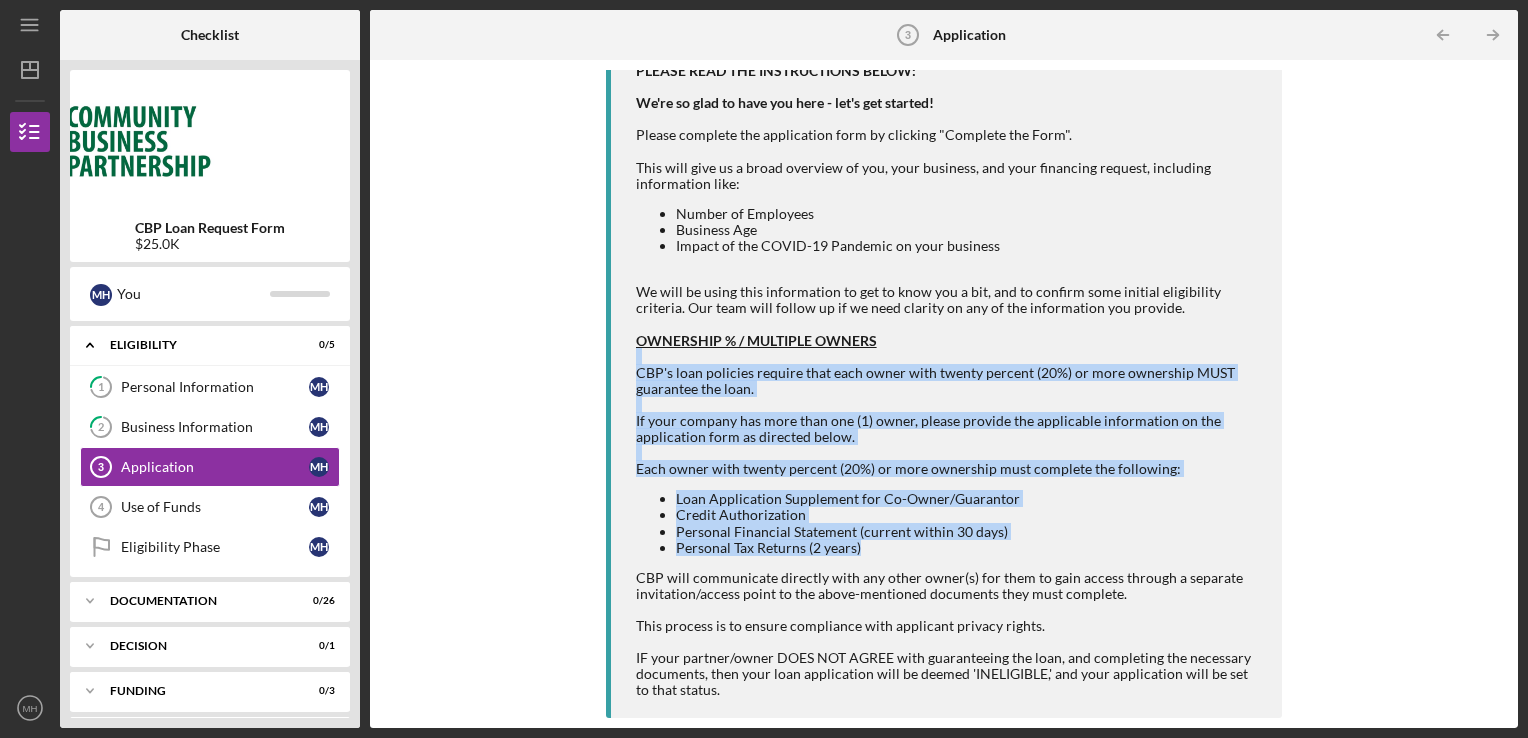 drag, startPoint x: 1500, startPoint y: 545, endPoint x: 1531, endPoint y: 339, distance: 208.31947 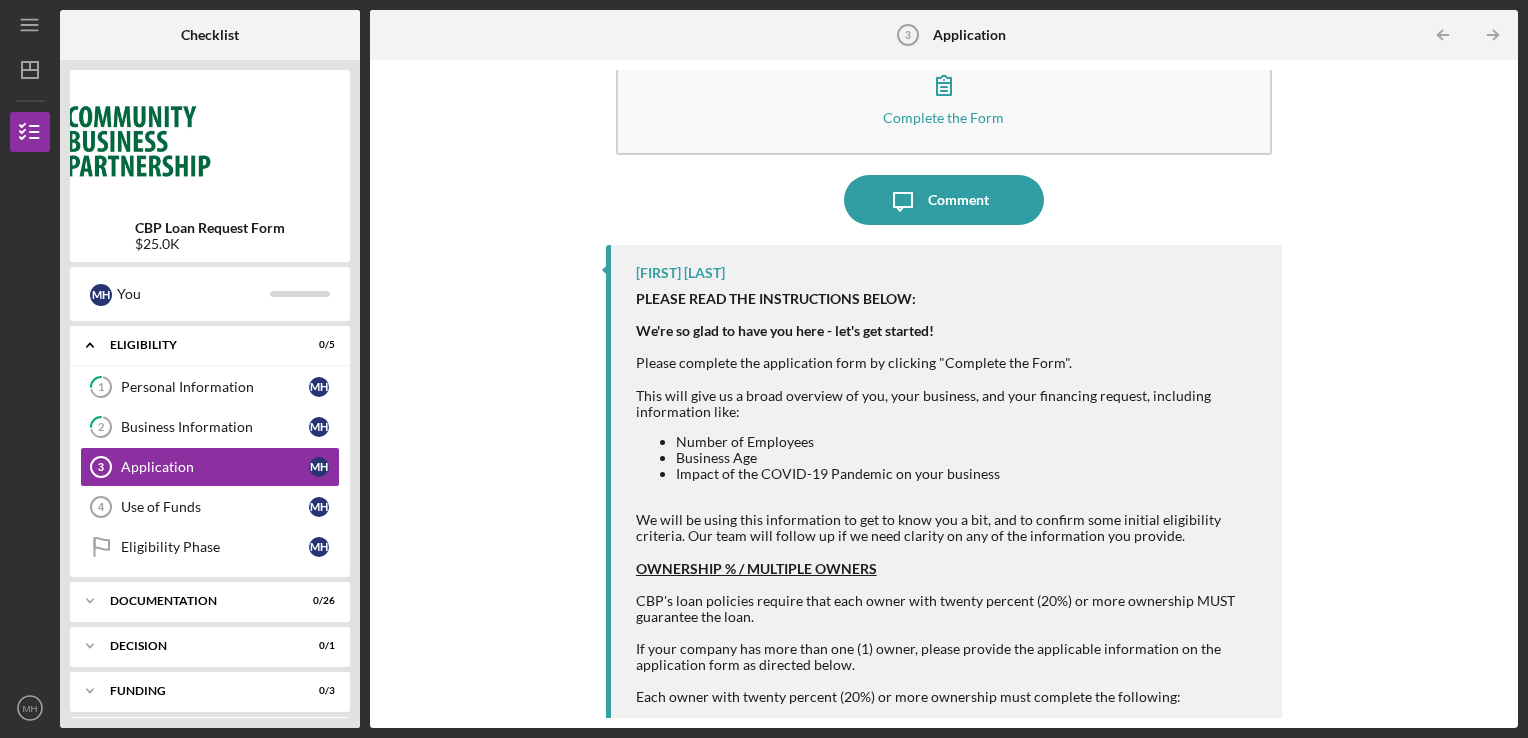 scroll, scrollTop: 0, scrollLeft: 0, axis: both 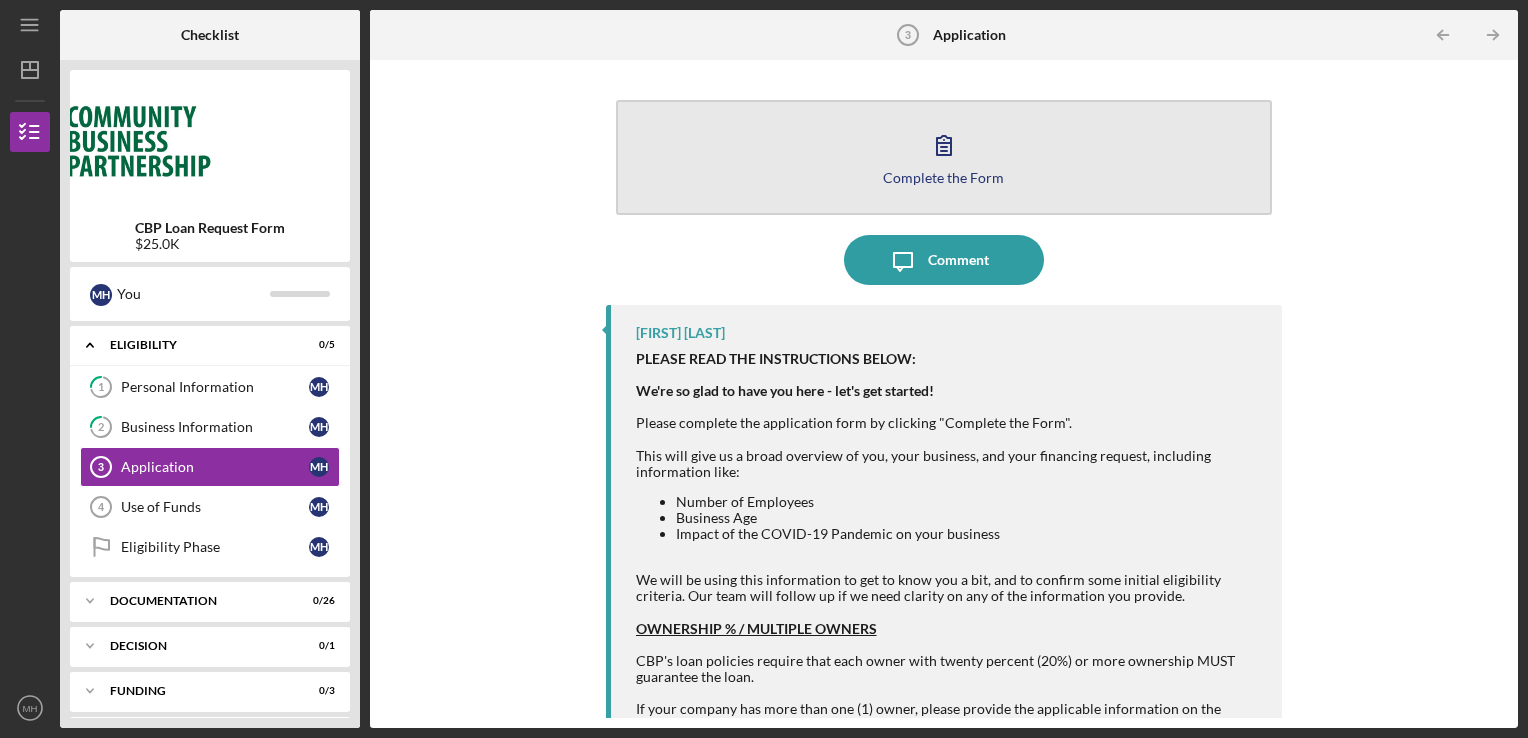 click 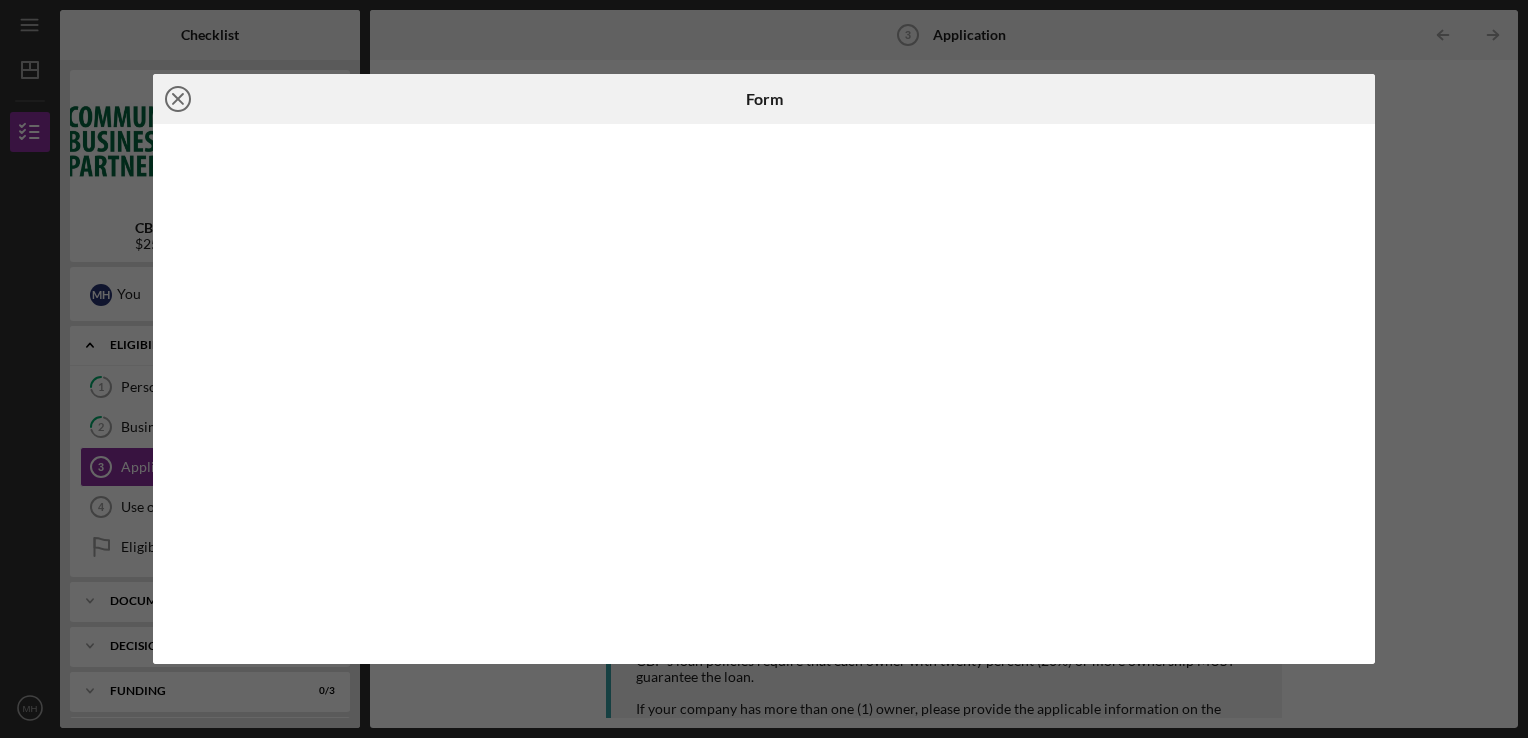 click on "Icon/Close" 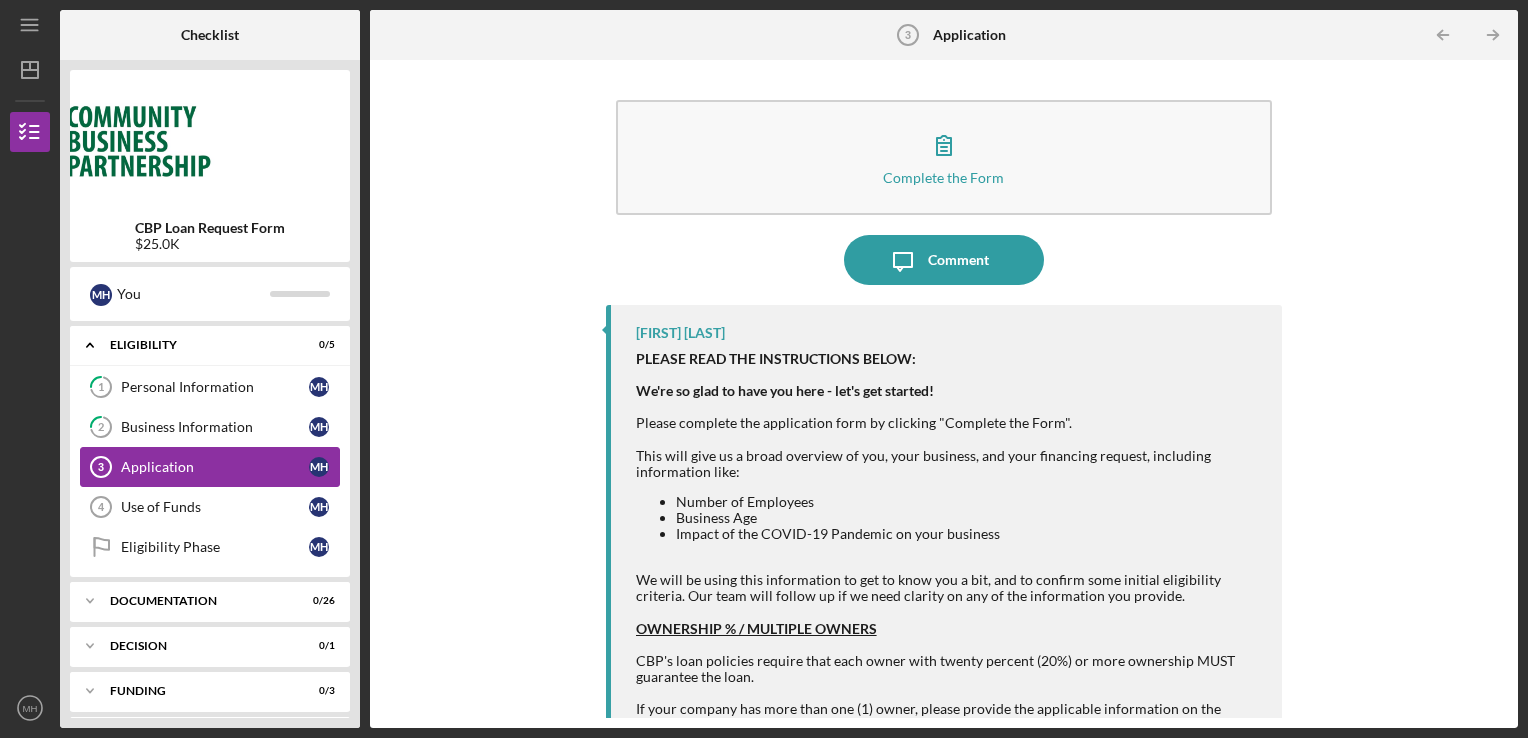 click on "Application" at bounding box center (215, 467) 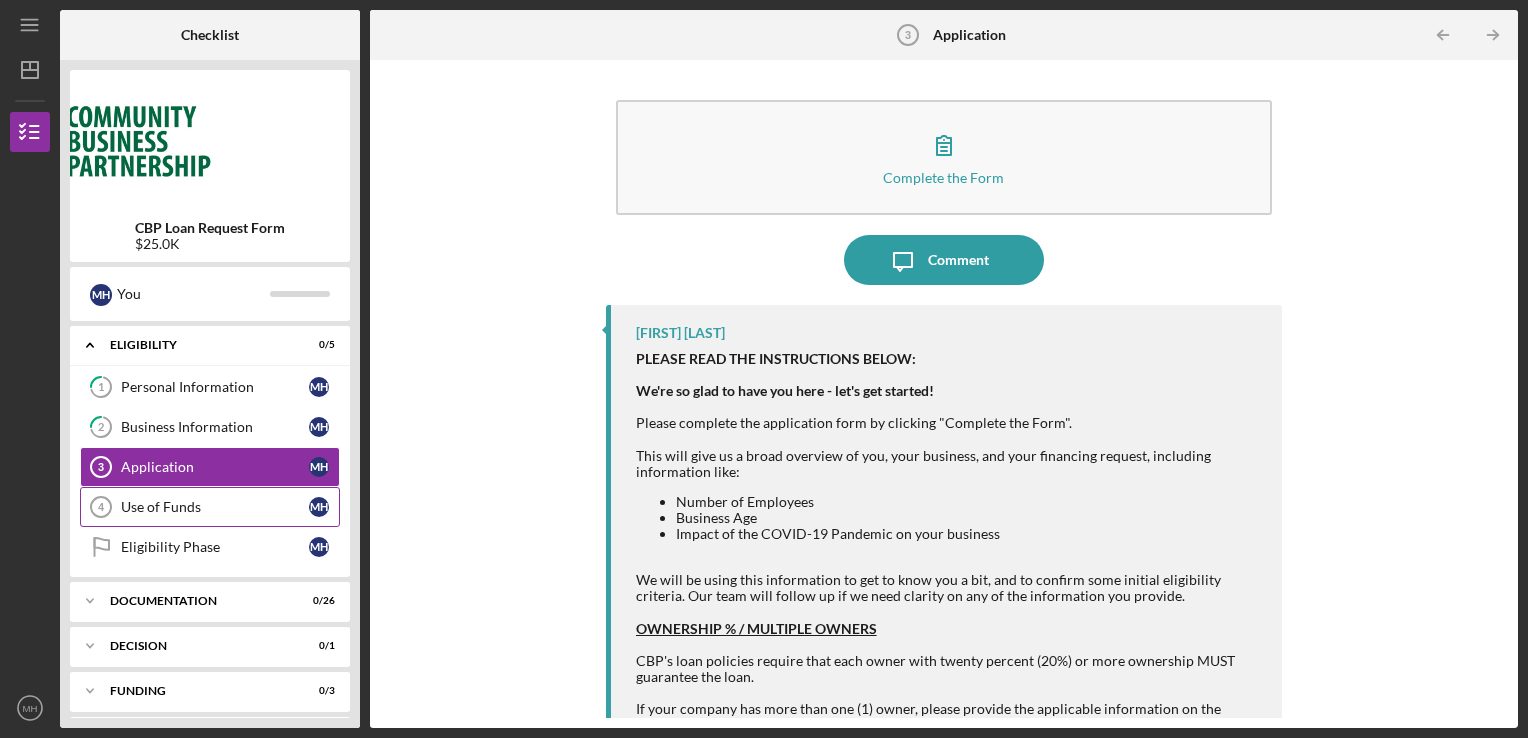 click on "Use of Funds" at bounding box center (215, 507) 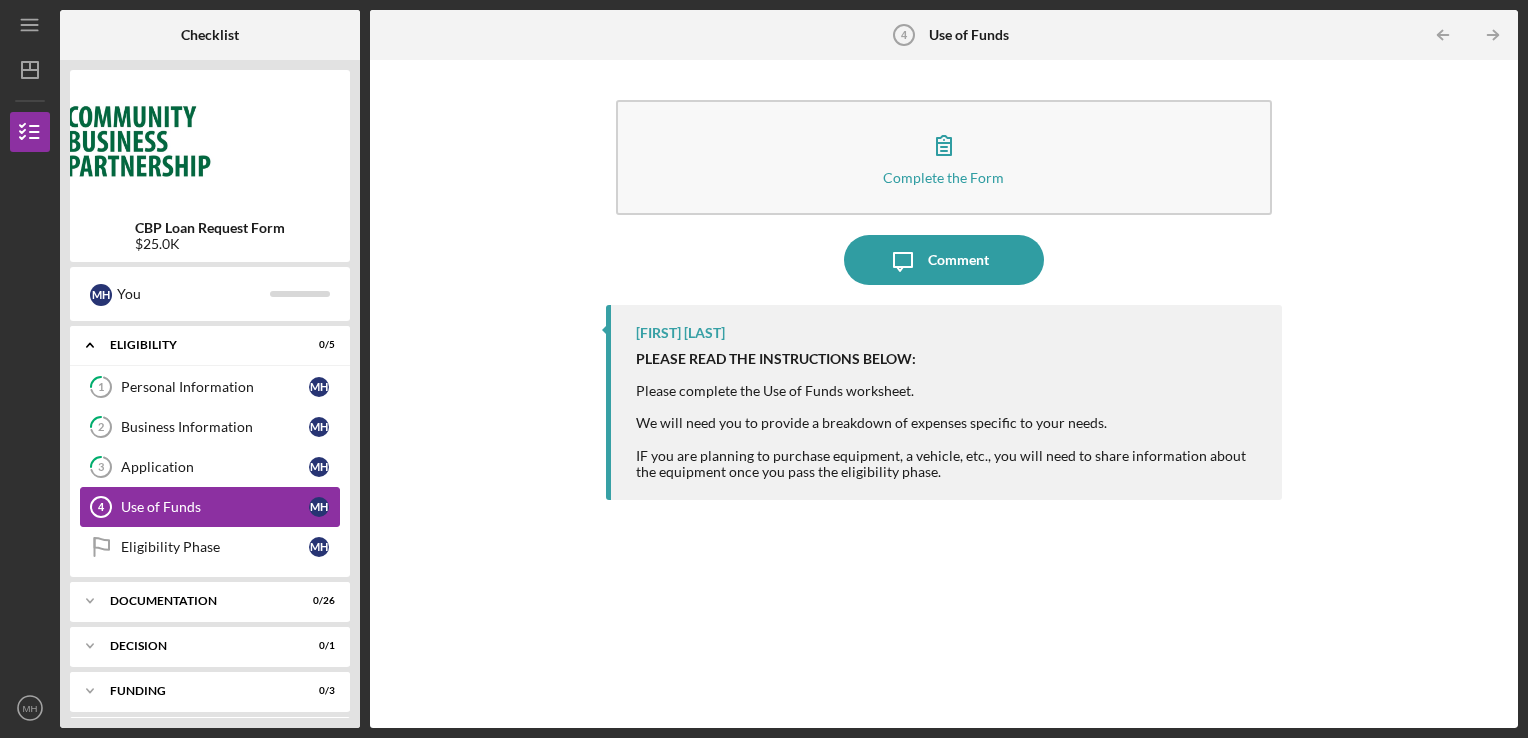 click on "Use of Funds" at bounding box center [215, 507] 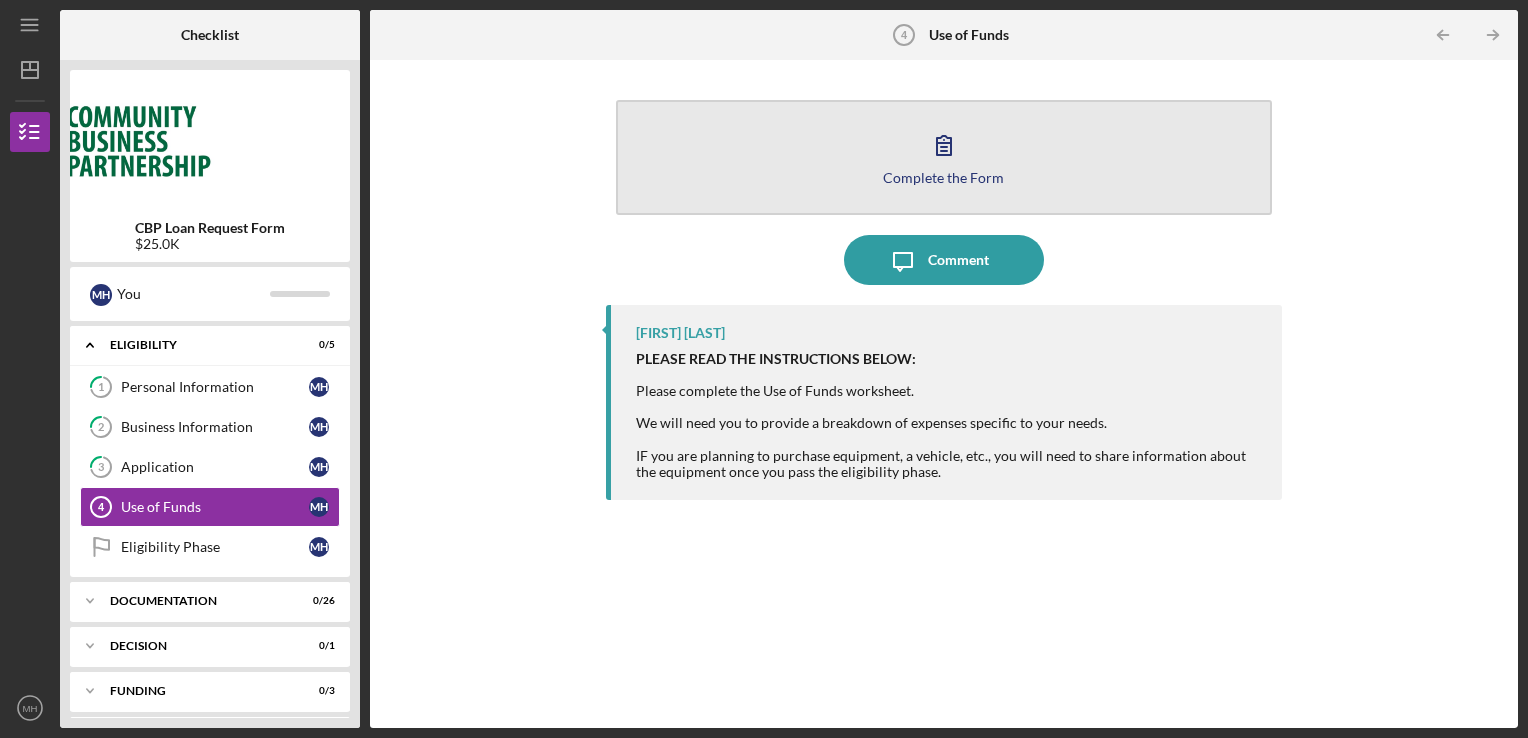 click 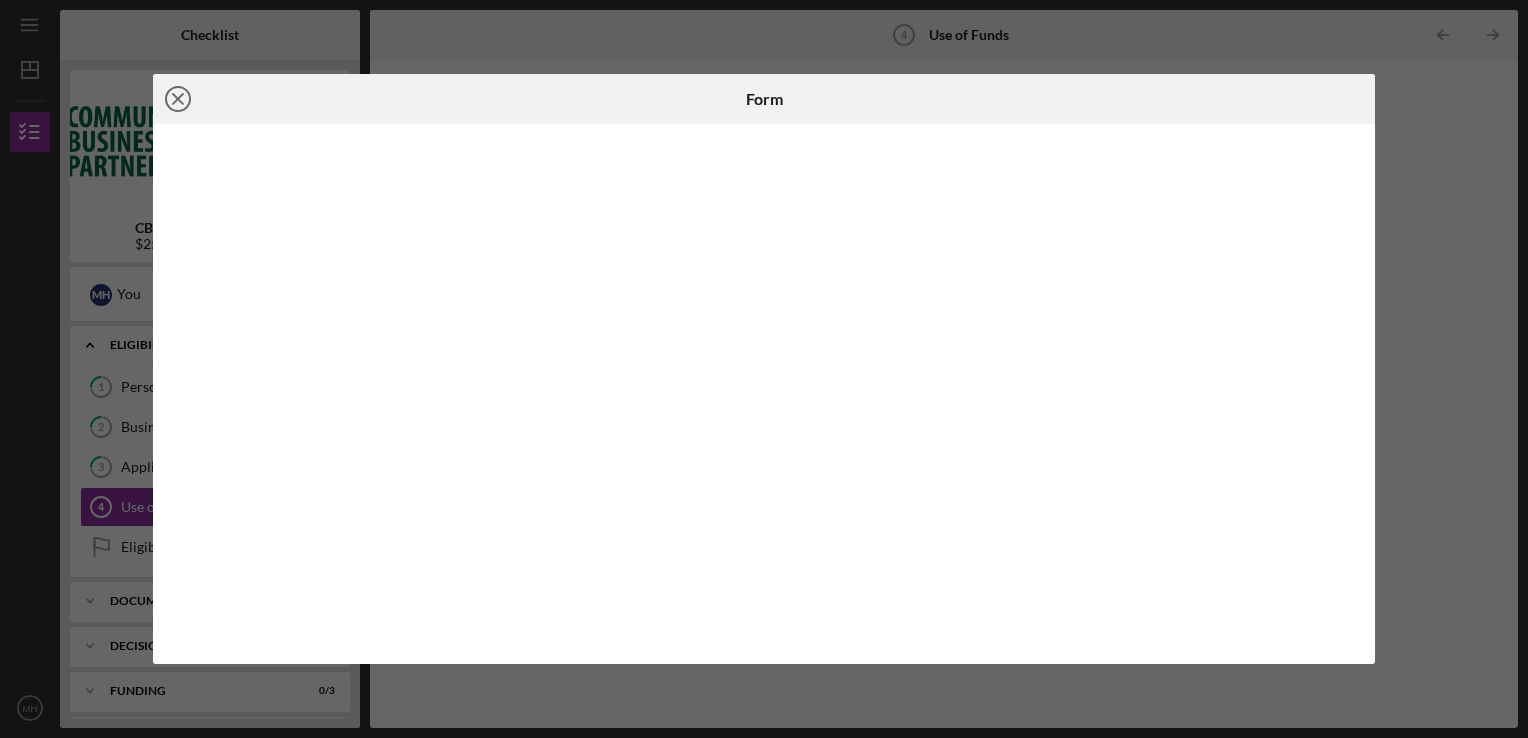 click 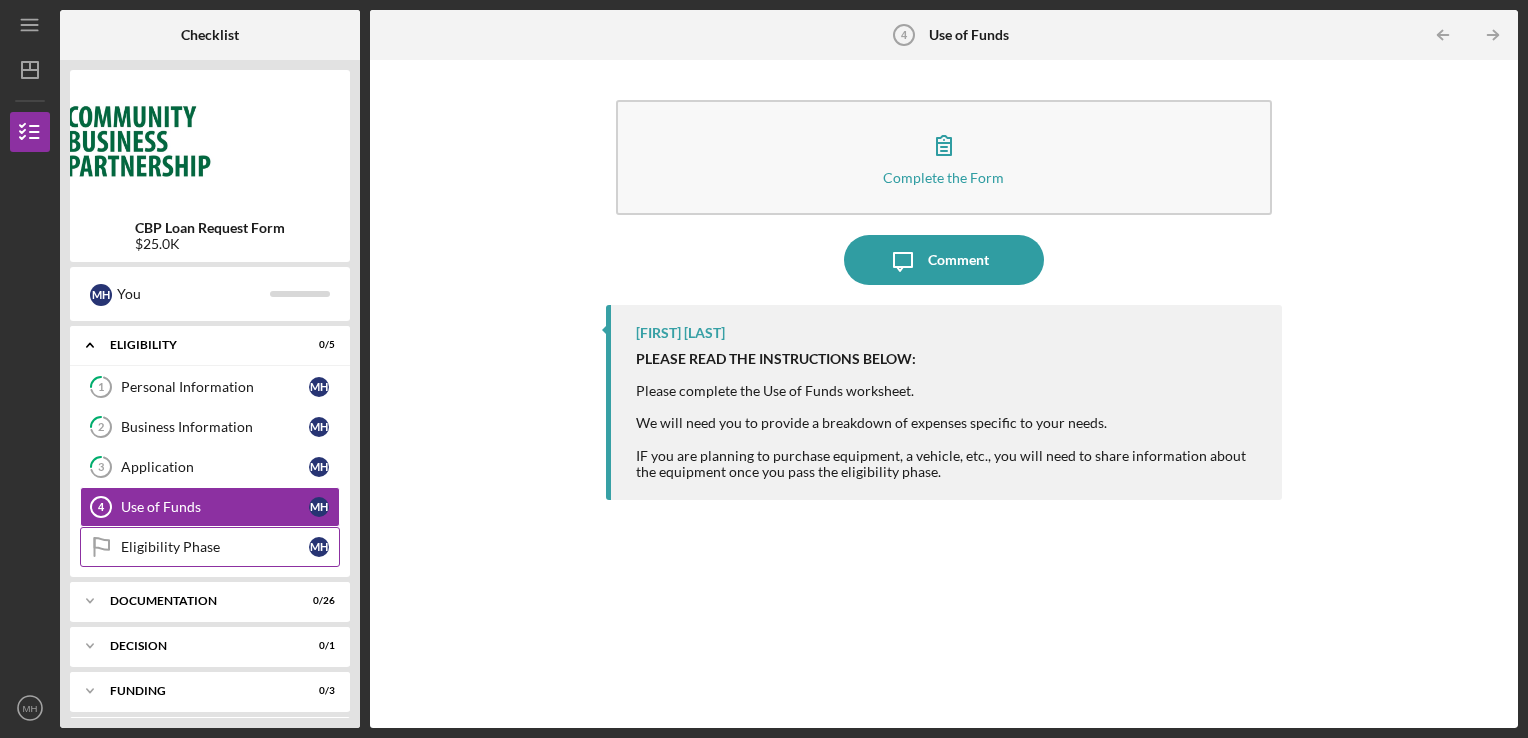 click on "Eligibility Phase" at bounding box center [215, 547] 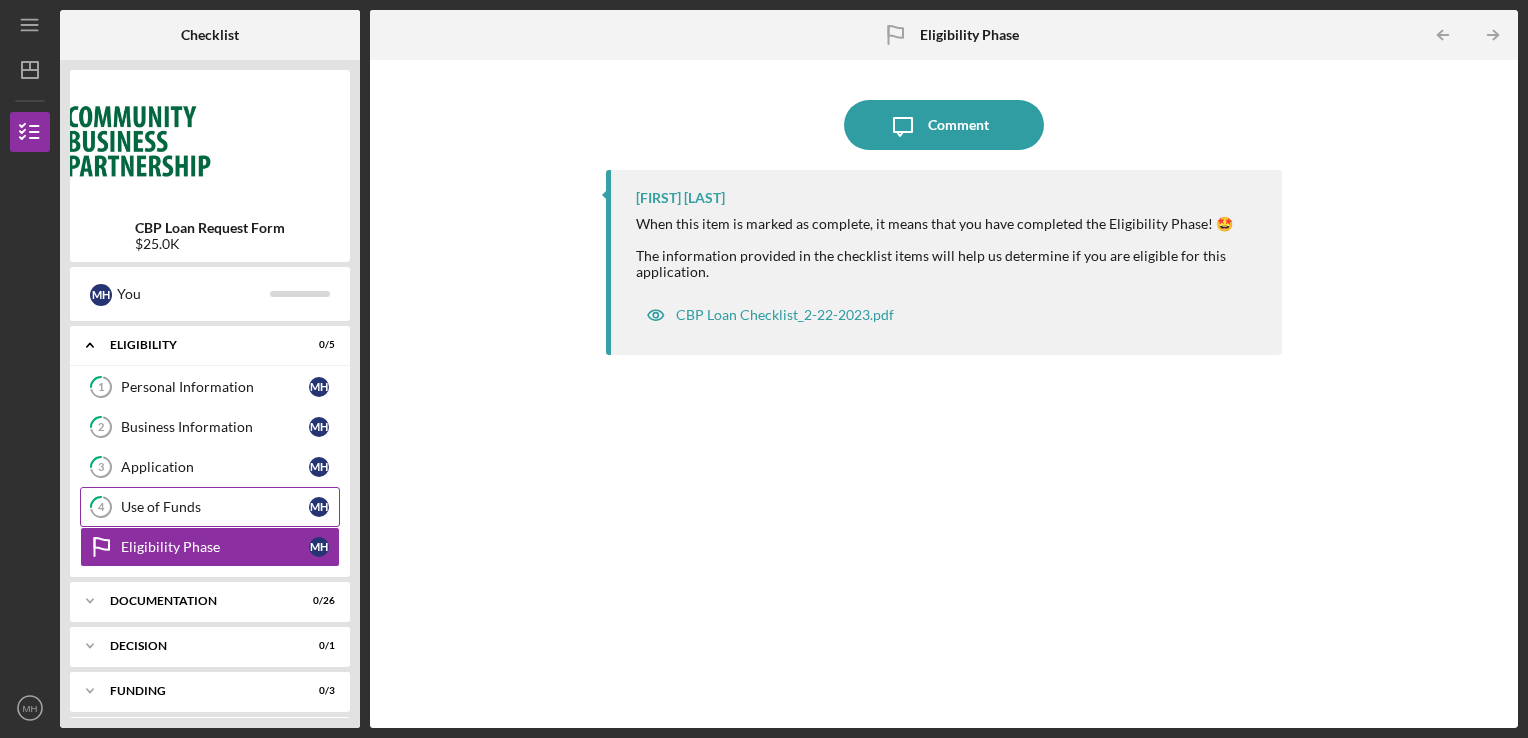 click on "Use of Funds" at bounding box center [215, 507] 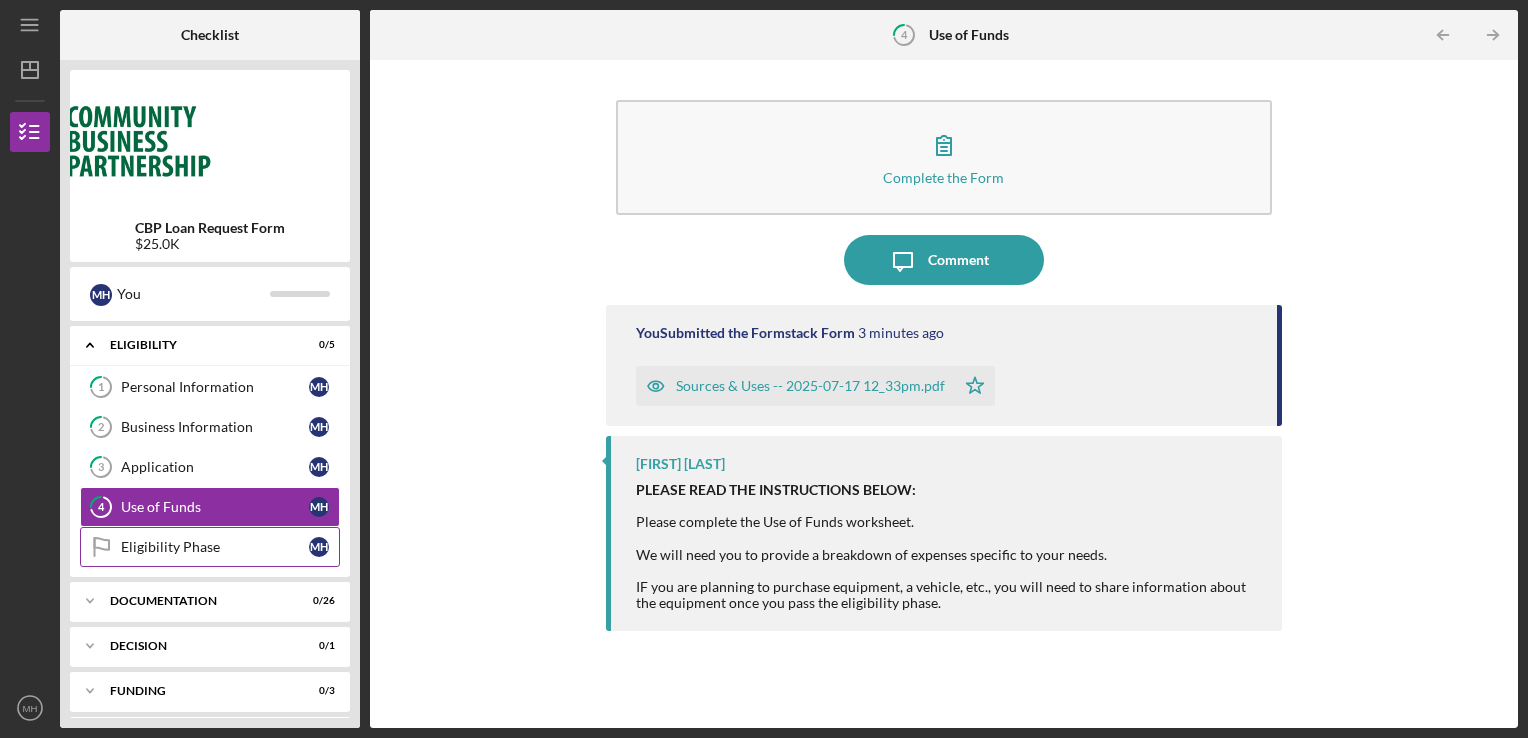 click on "Eligibility Phase" at bounding box center [215, 547] 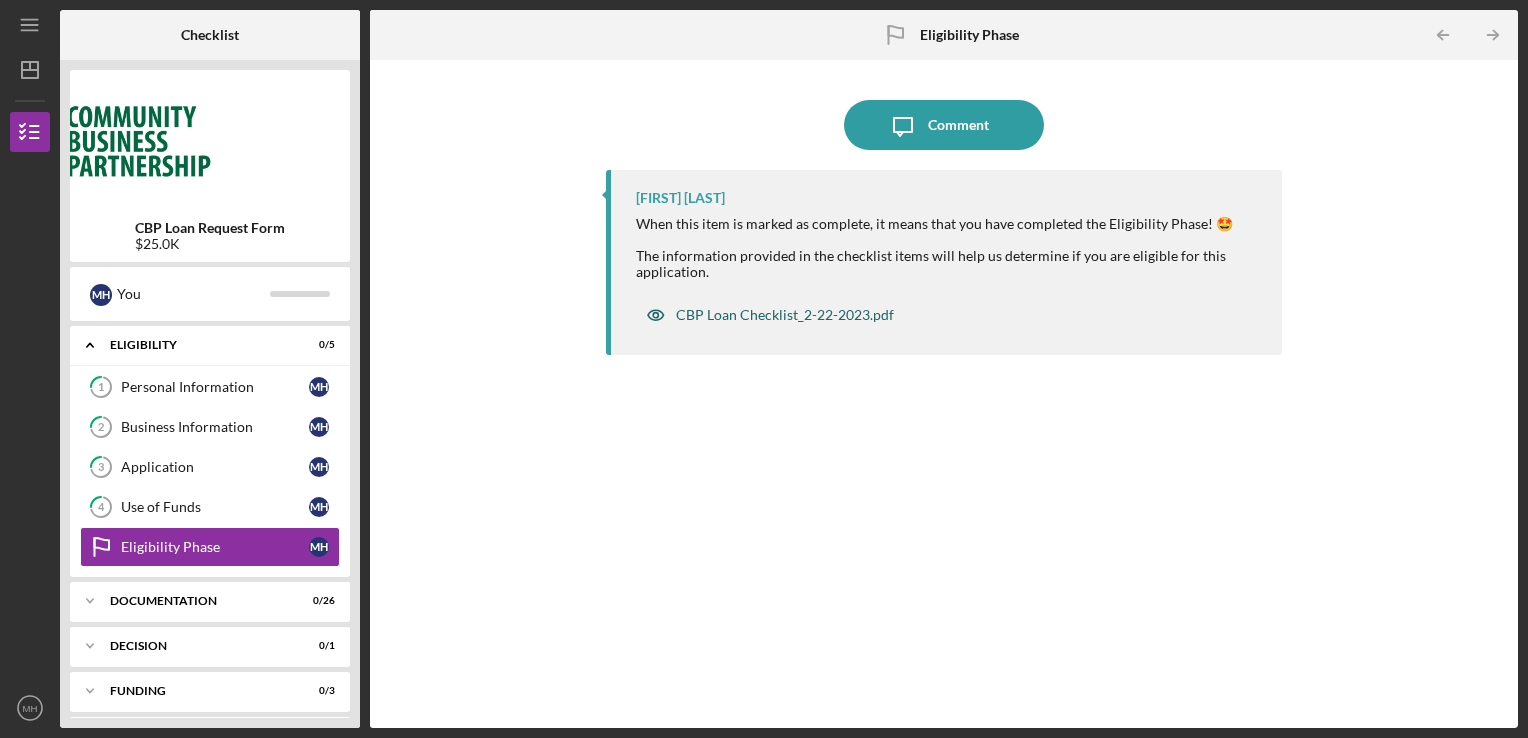 click on "CBP Loan Checklist_2-22-2023.pdf" at bounding box center [785, 315] 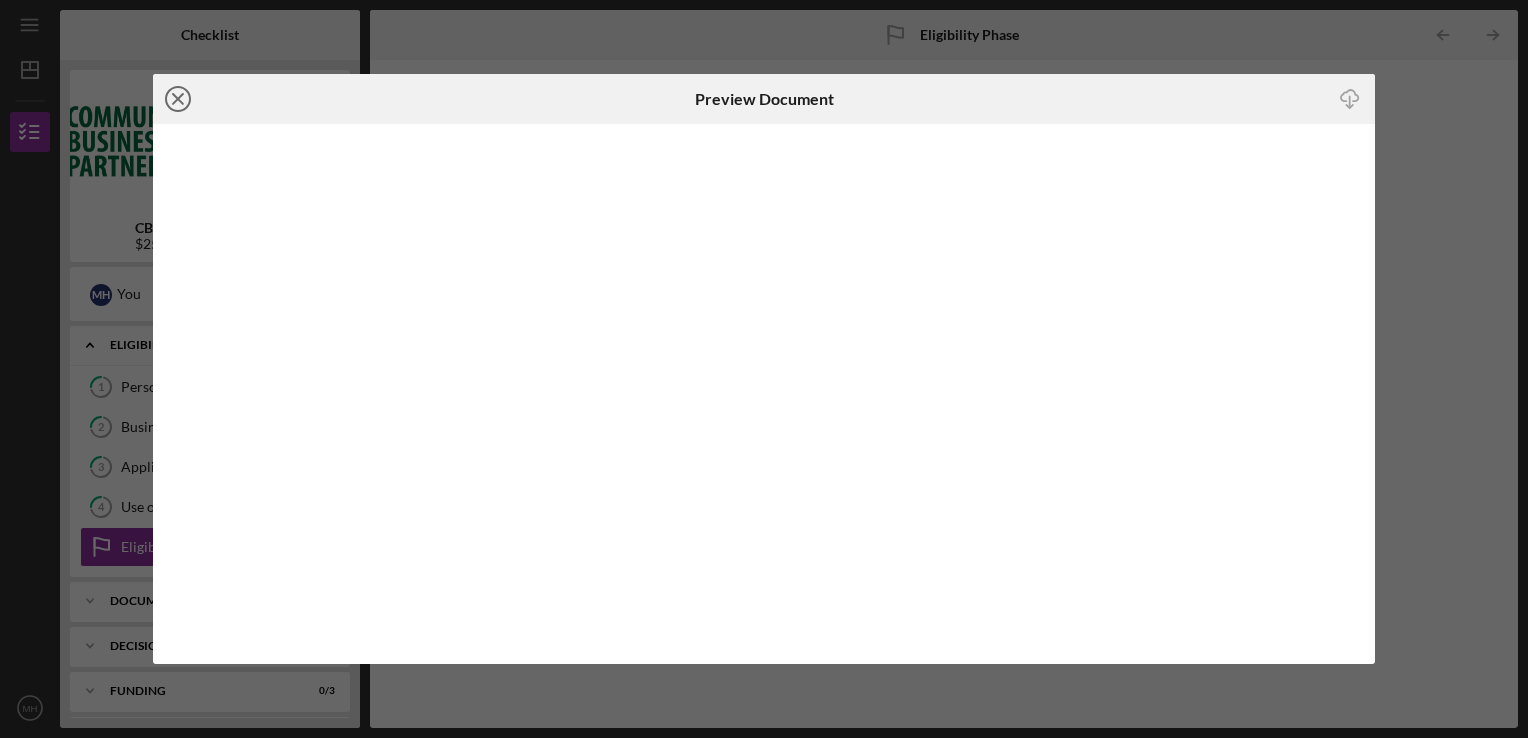 click 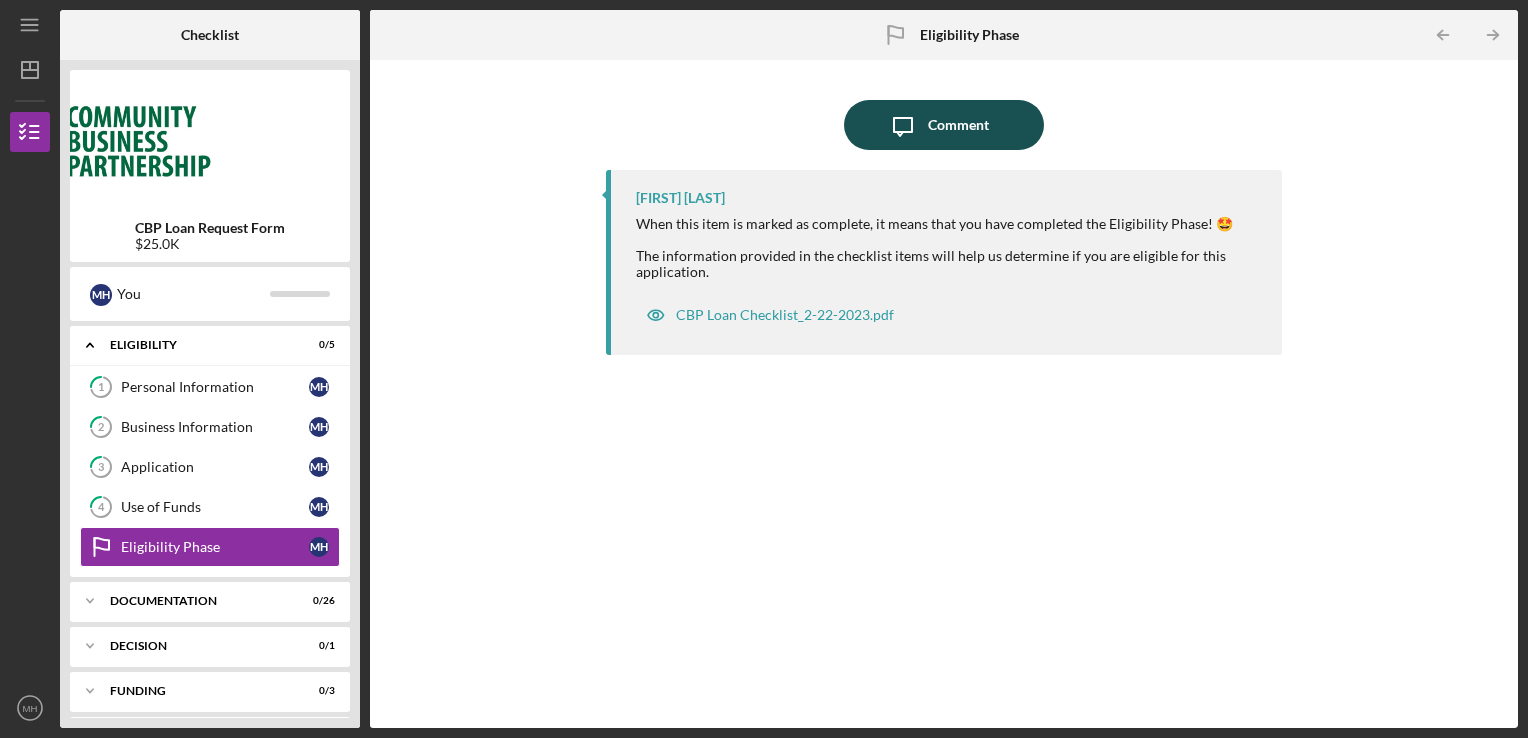 click on "Comment" at bounding box center (958, 125) 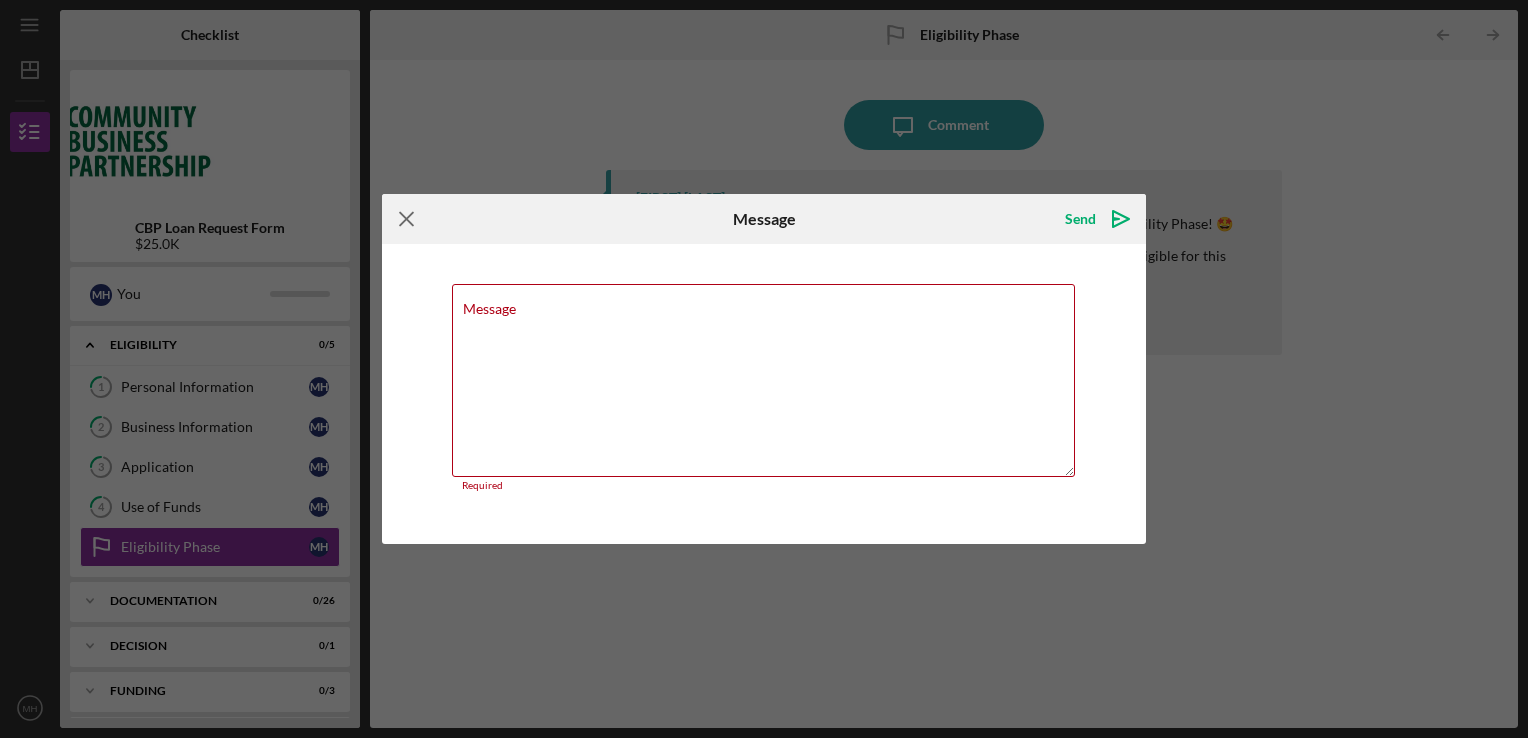 click on "Icon/Menu Close" 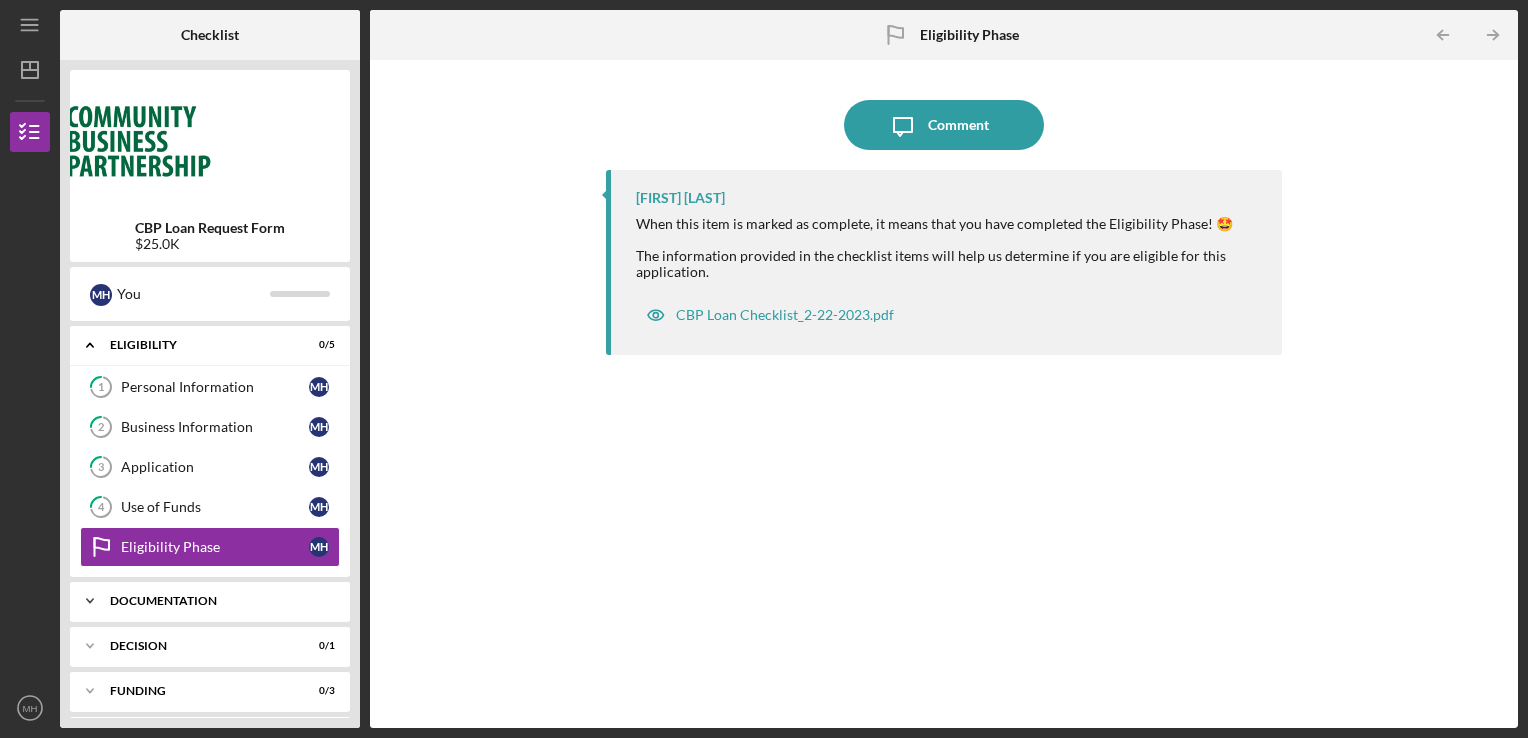 click on "Icon/Expander" 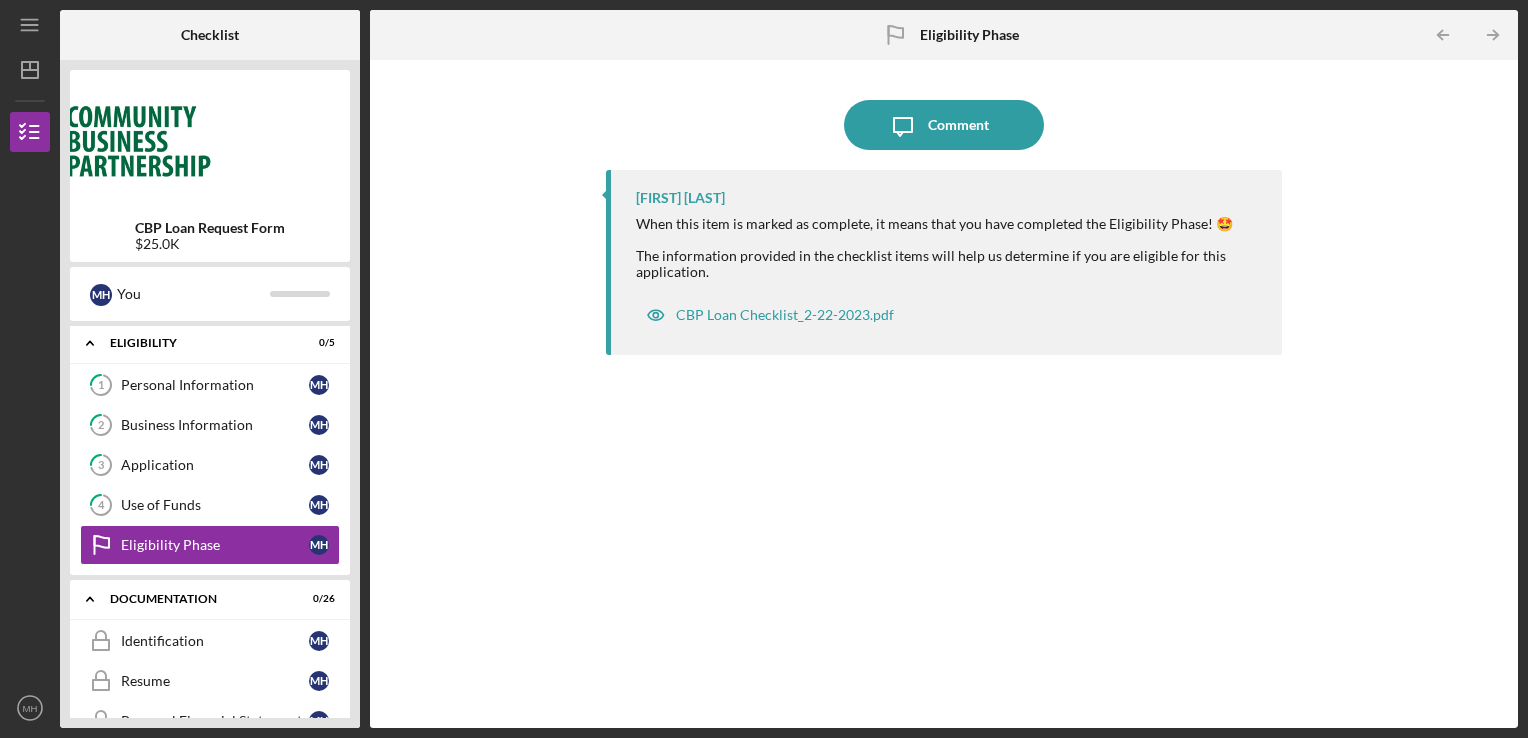 scroll, scrollTop: 0, scrollLeft: 0, axis: both 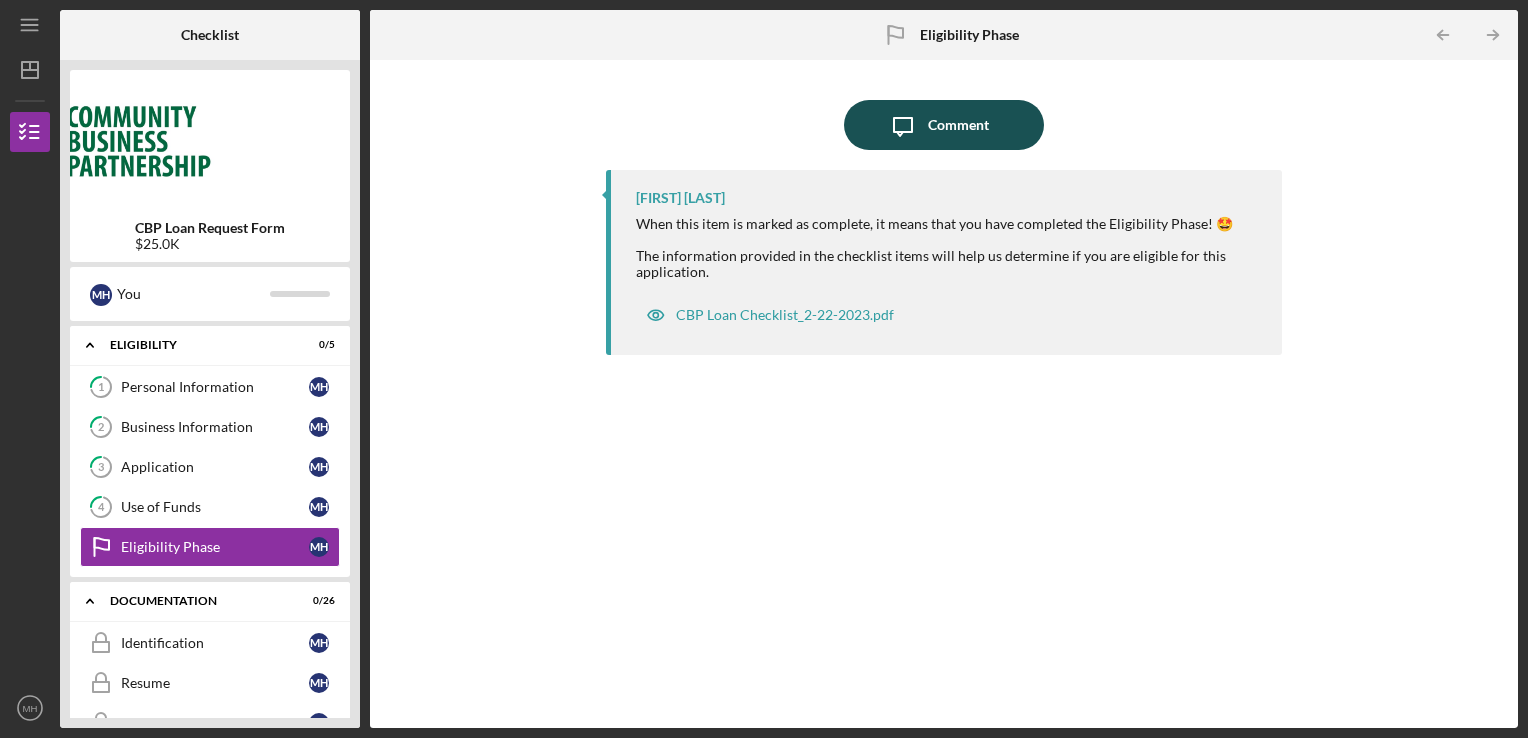 click on "Comment" at bounding box center (958, 125) 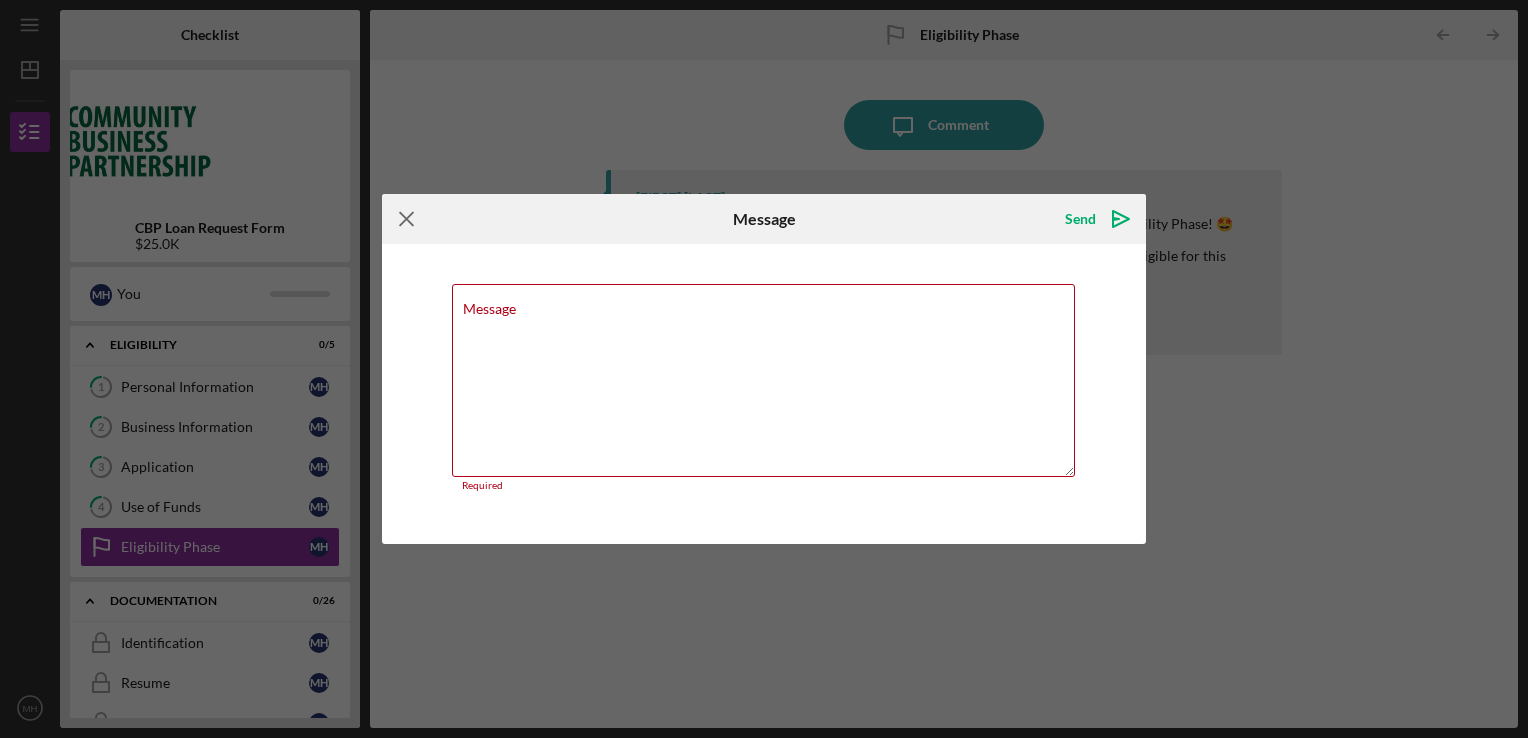 click on "Icon/Menu Close" 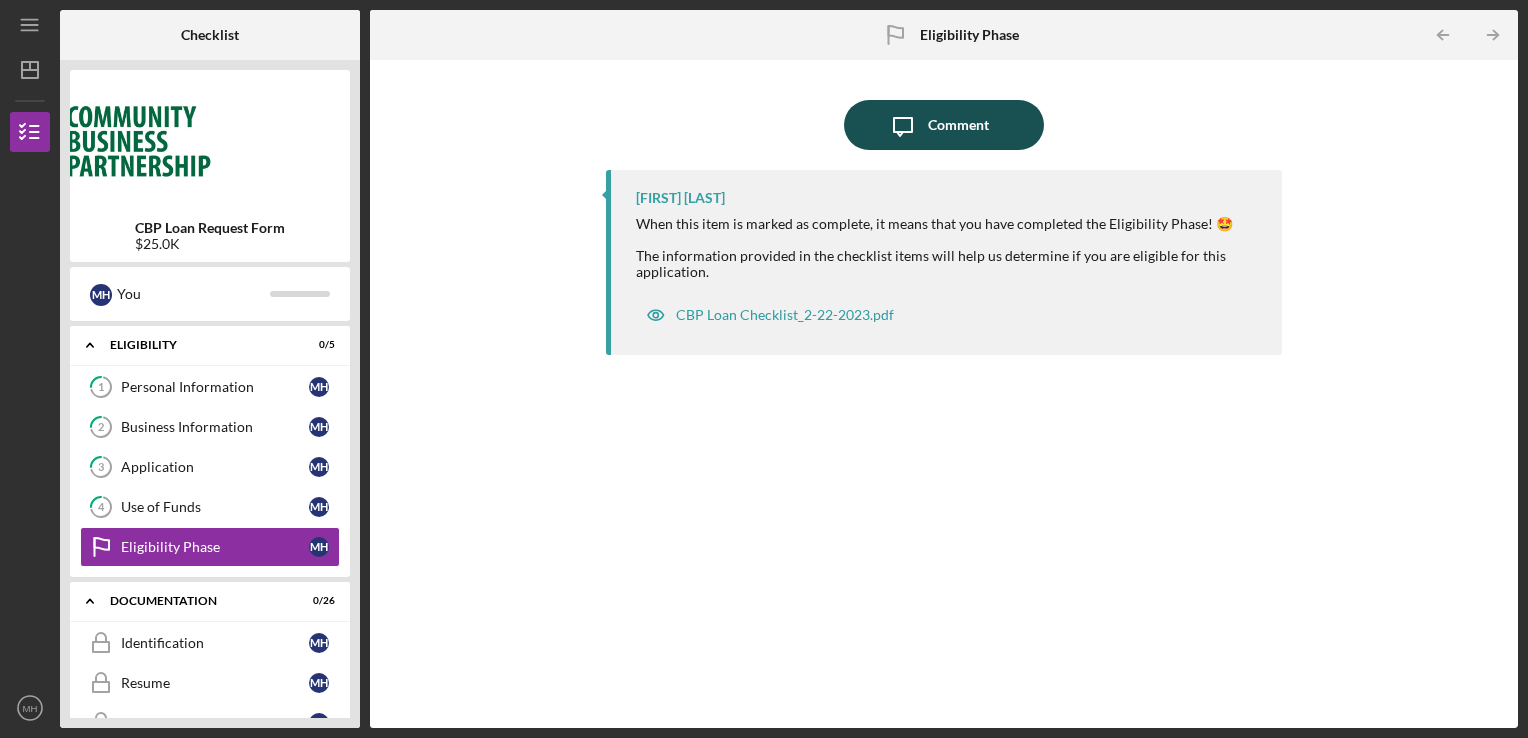 click on "Comment" at bounding box center (958, 125) 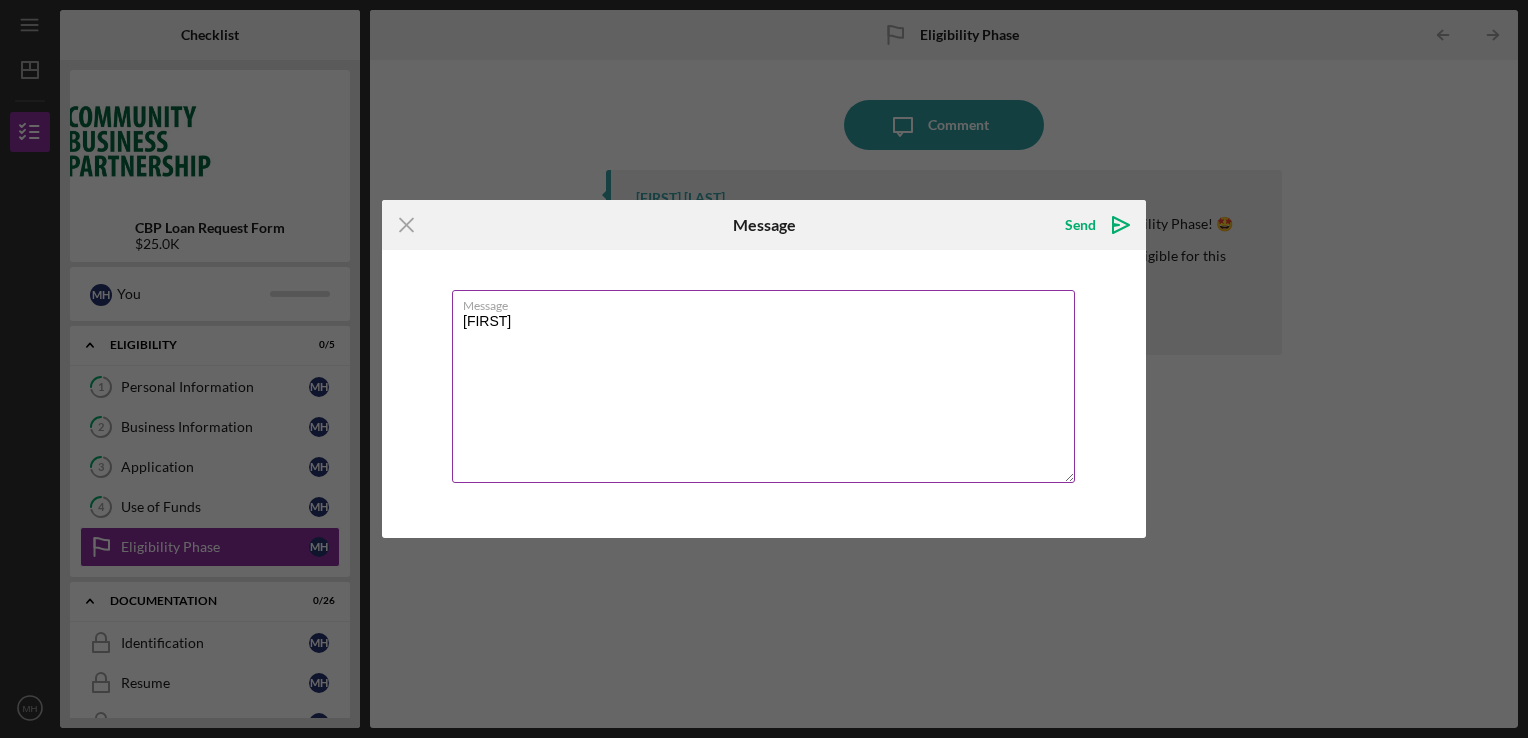 click on "[FIRST]" at bounding box center (763, 386) 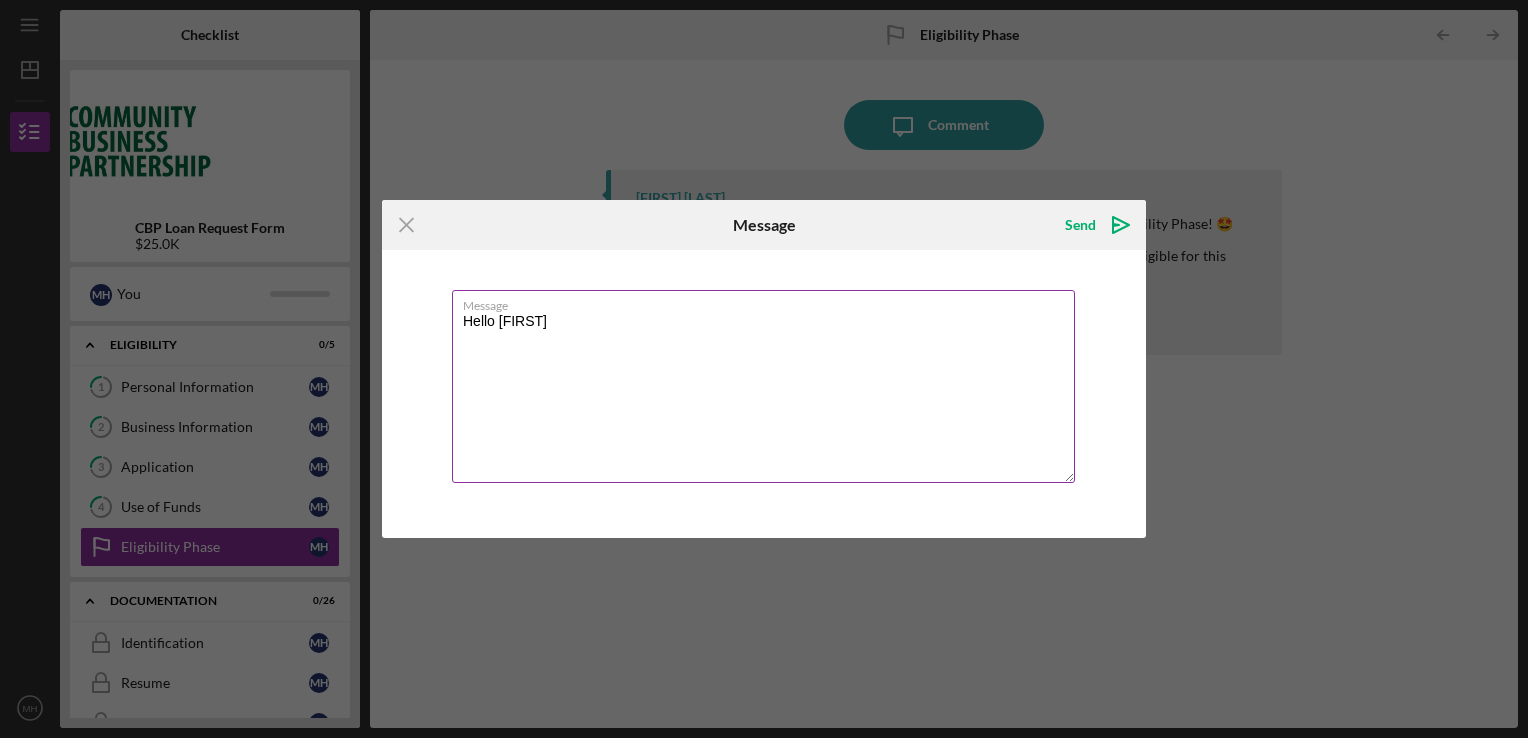 click on "Hello [FIRST]" at bounding box center [763, 386] 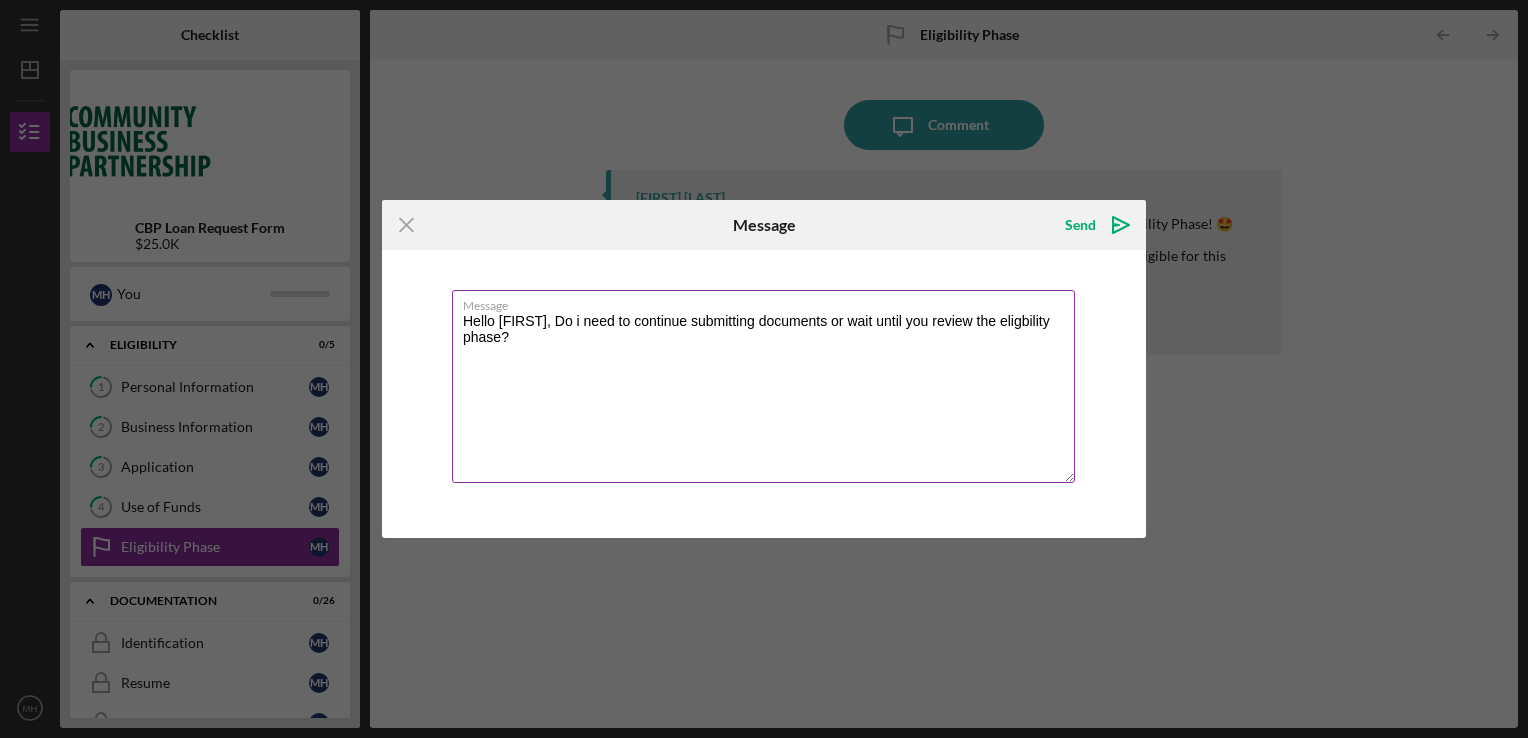 click on "Hello [FIRST], Do i need to continue submitting documents or wait until you review the eligbility phase?" at bounding box center [763, 386] 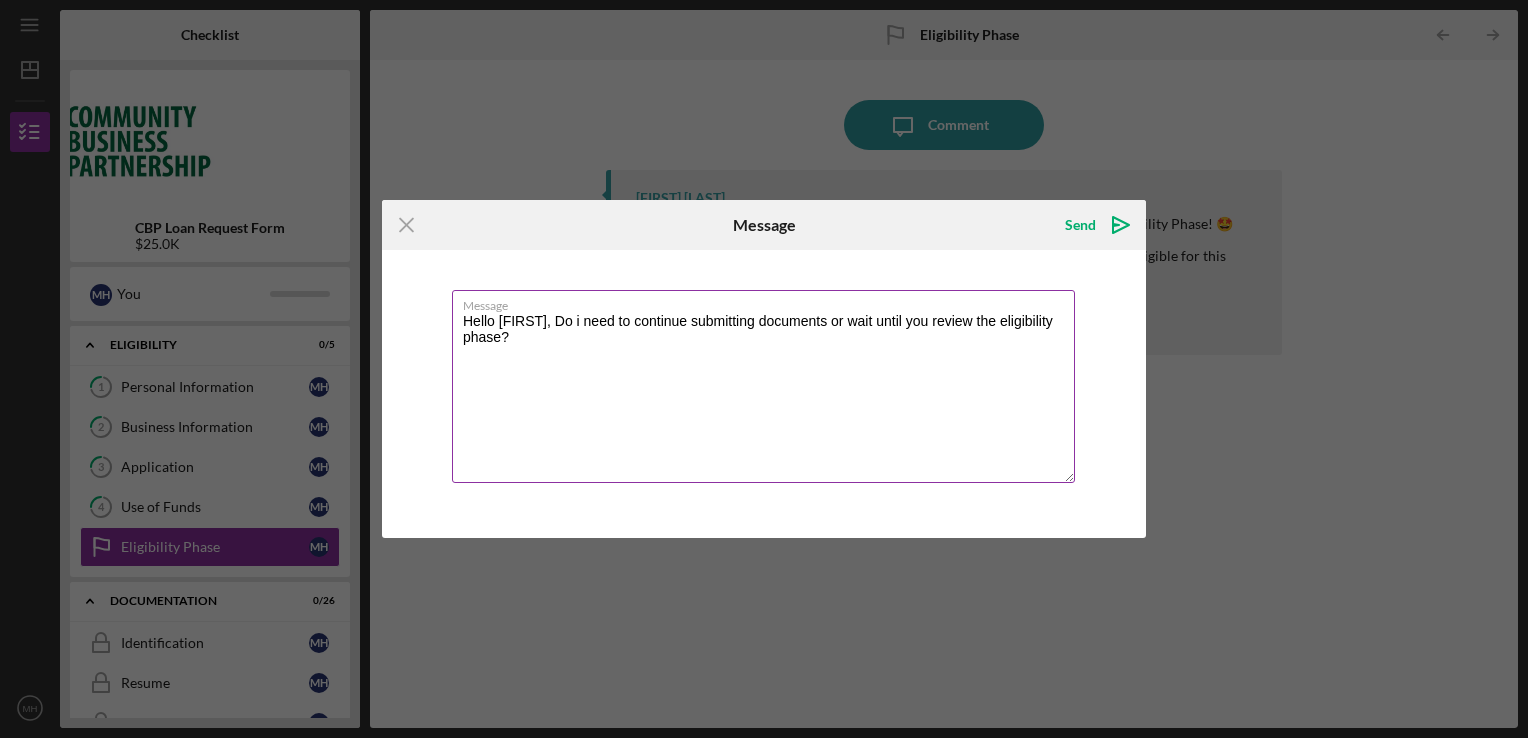 click on "Hello [FIRST], Do i need to continue submitting documents or wait until you review the eligibility phase?" at bounding box center (763, 386) 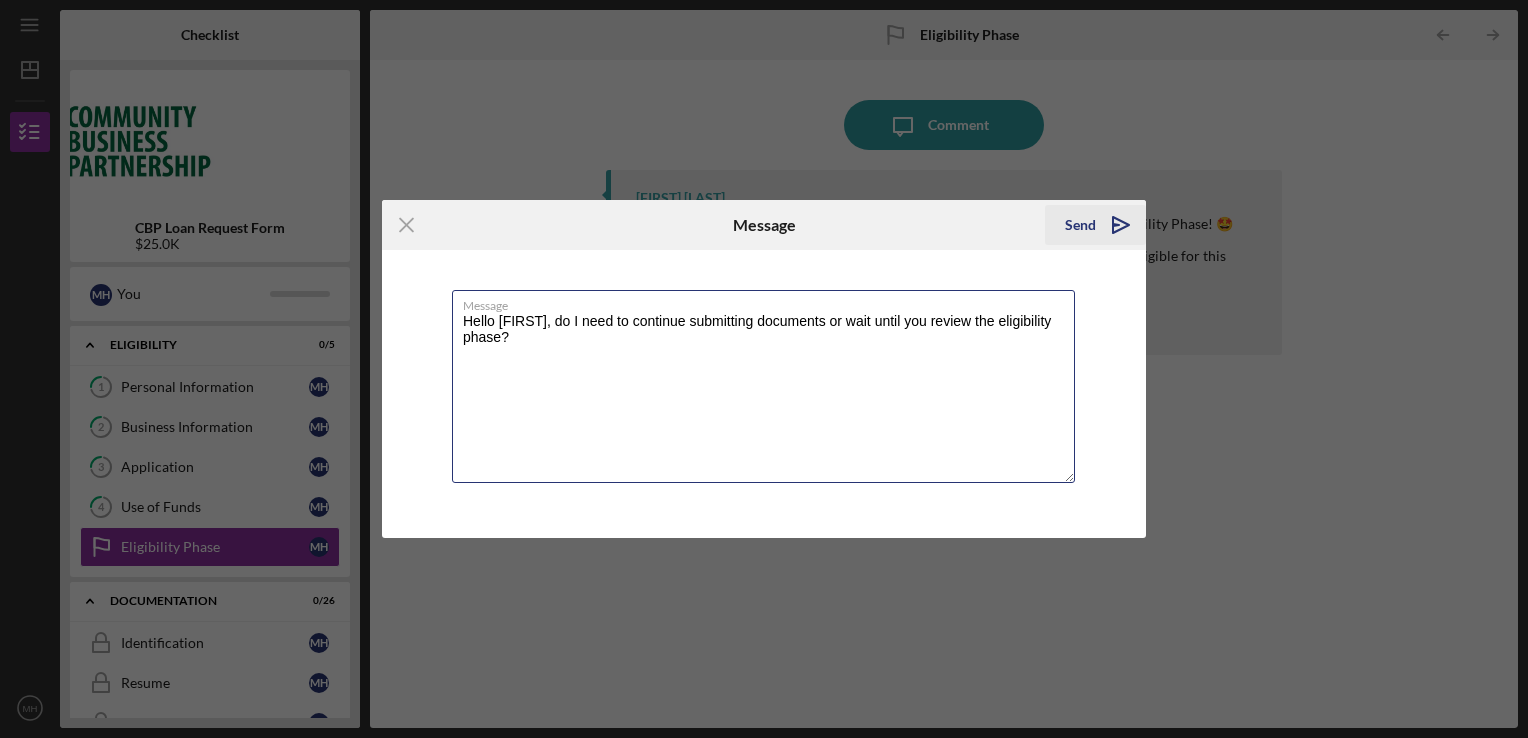 type on "Hello [FIRST], do I need to continue submitting documents or wait until you review the eligibility phase?" 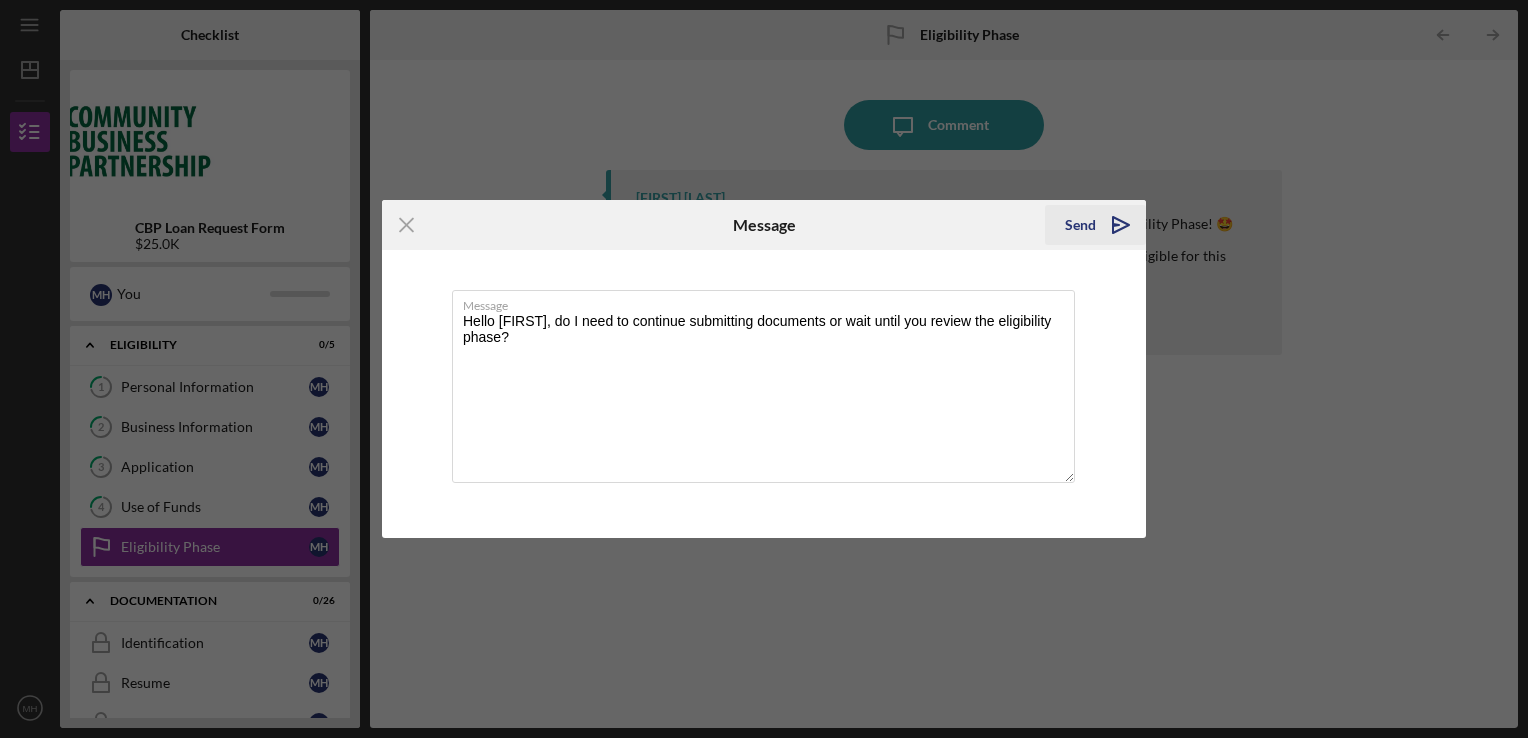 click on "Send" at bounding box center [1080, 225] 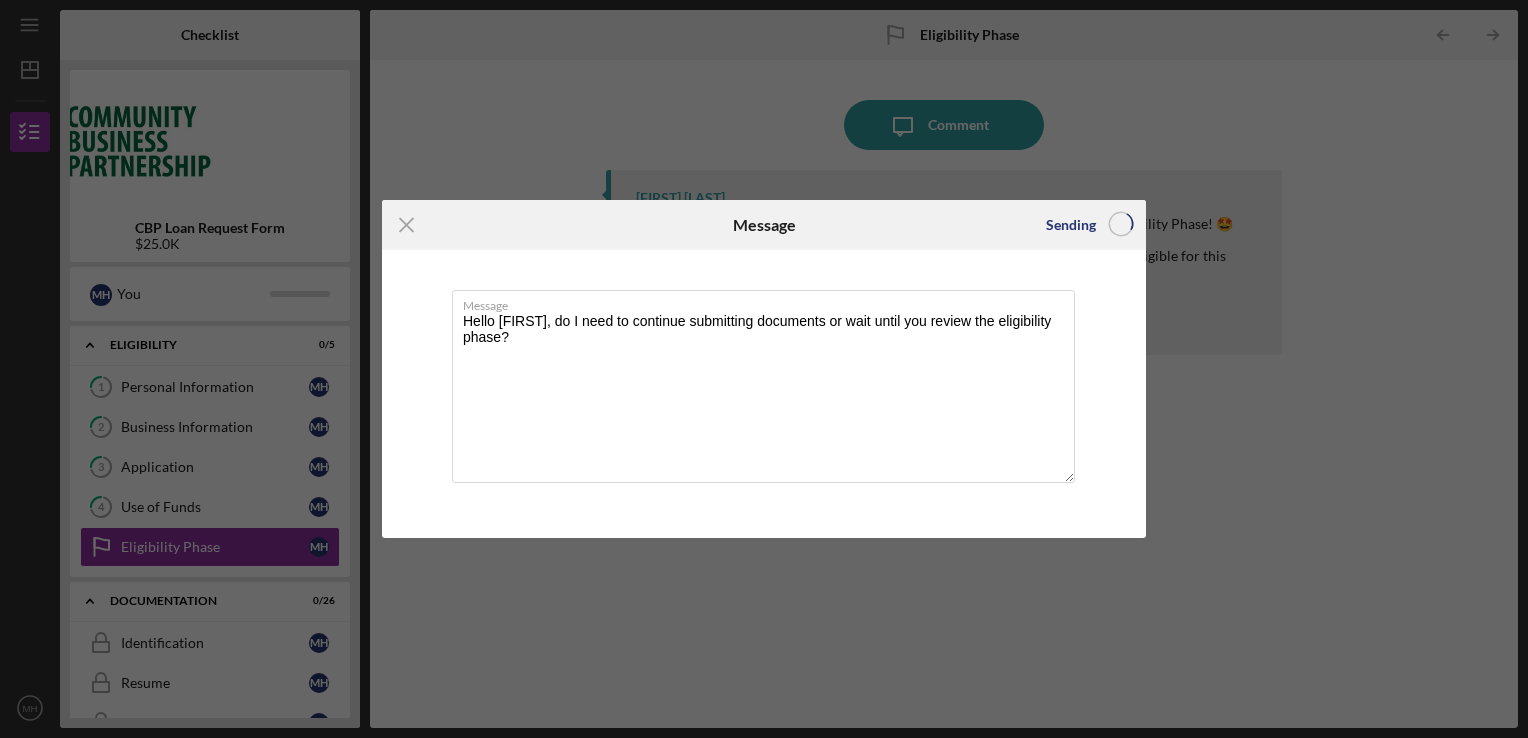type 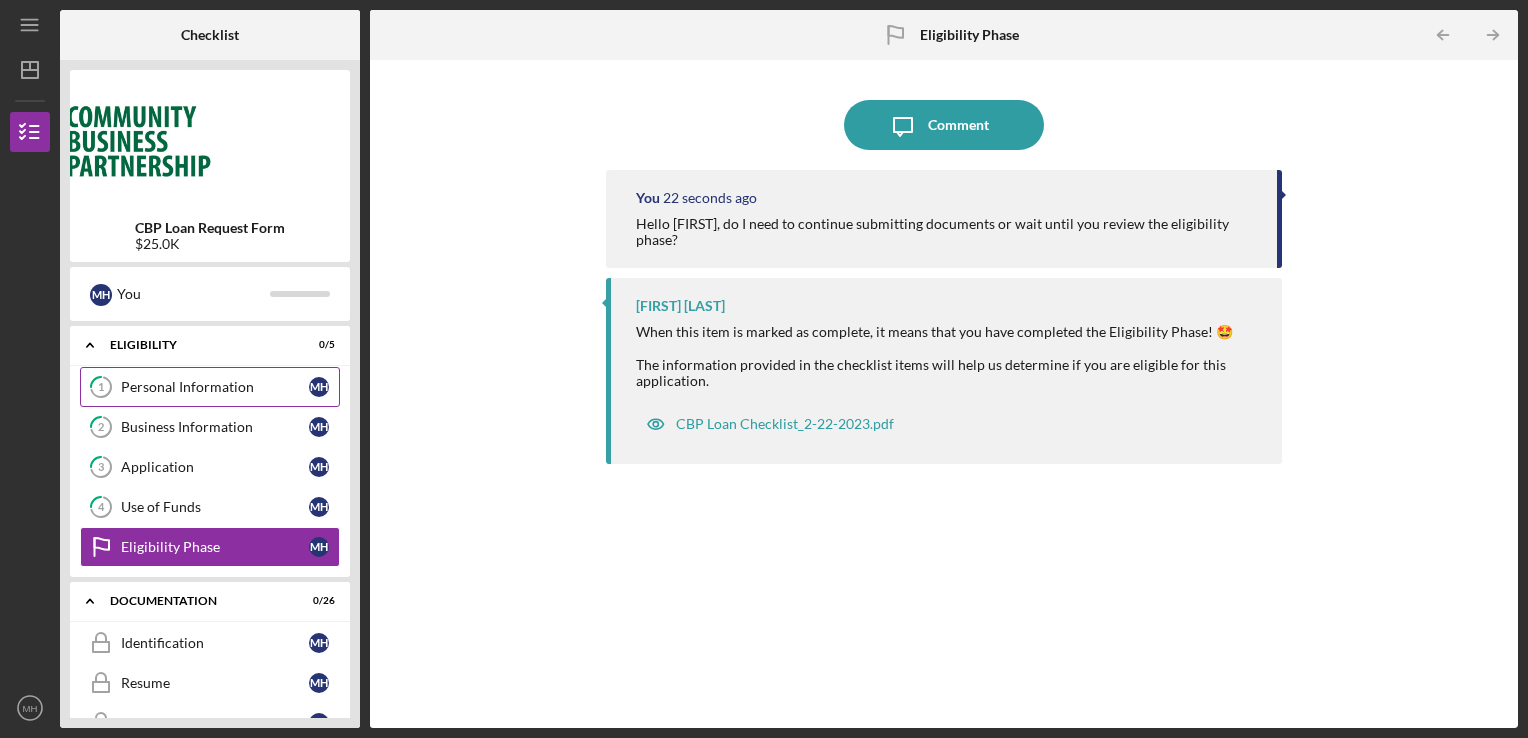 click on "Personal Information" at bounding box center (215, 387) 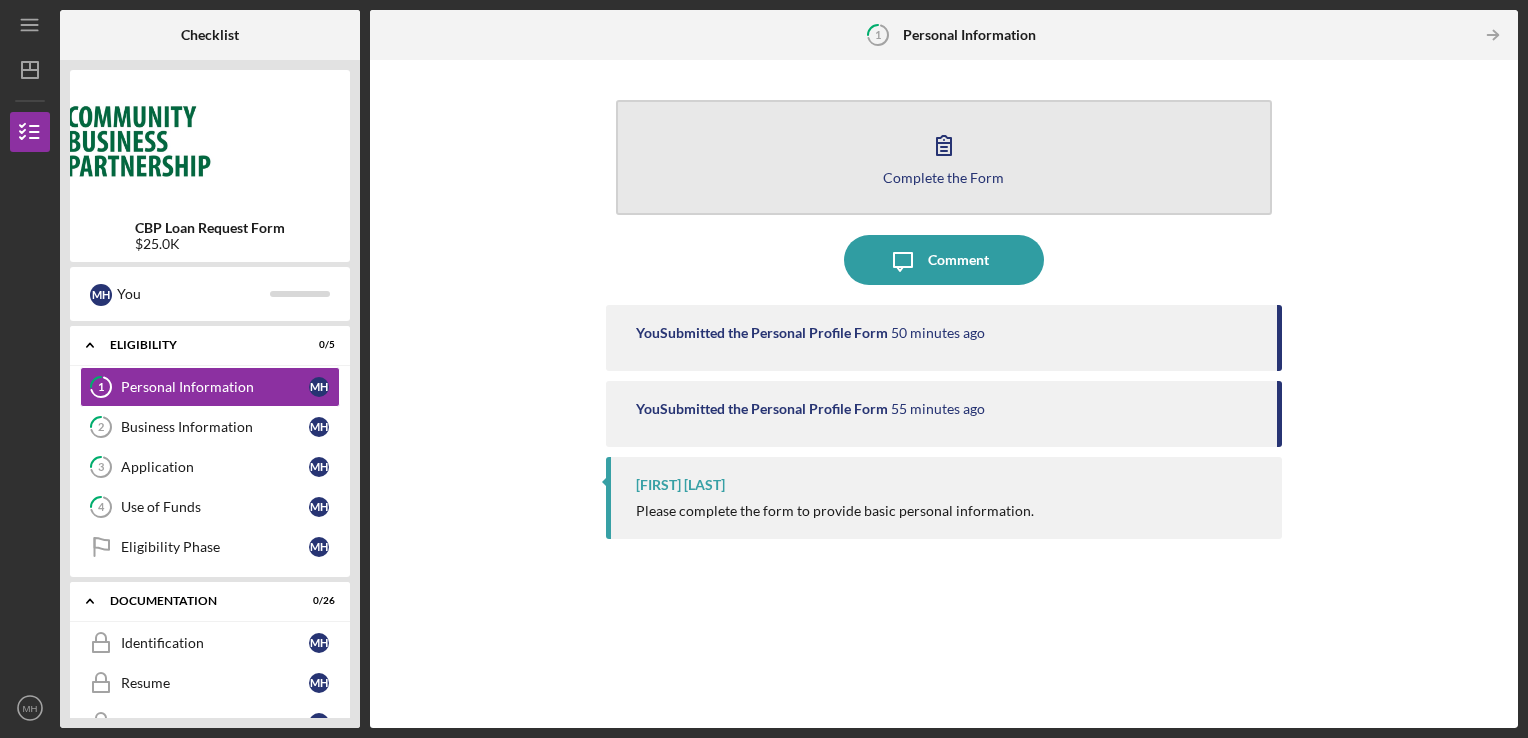 click 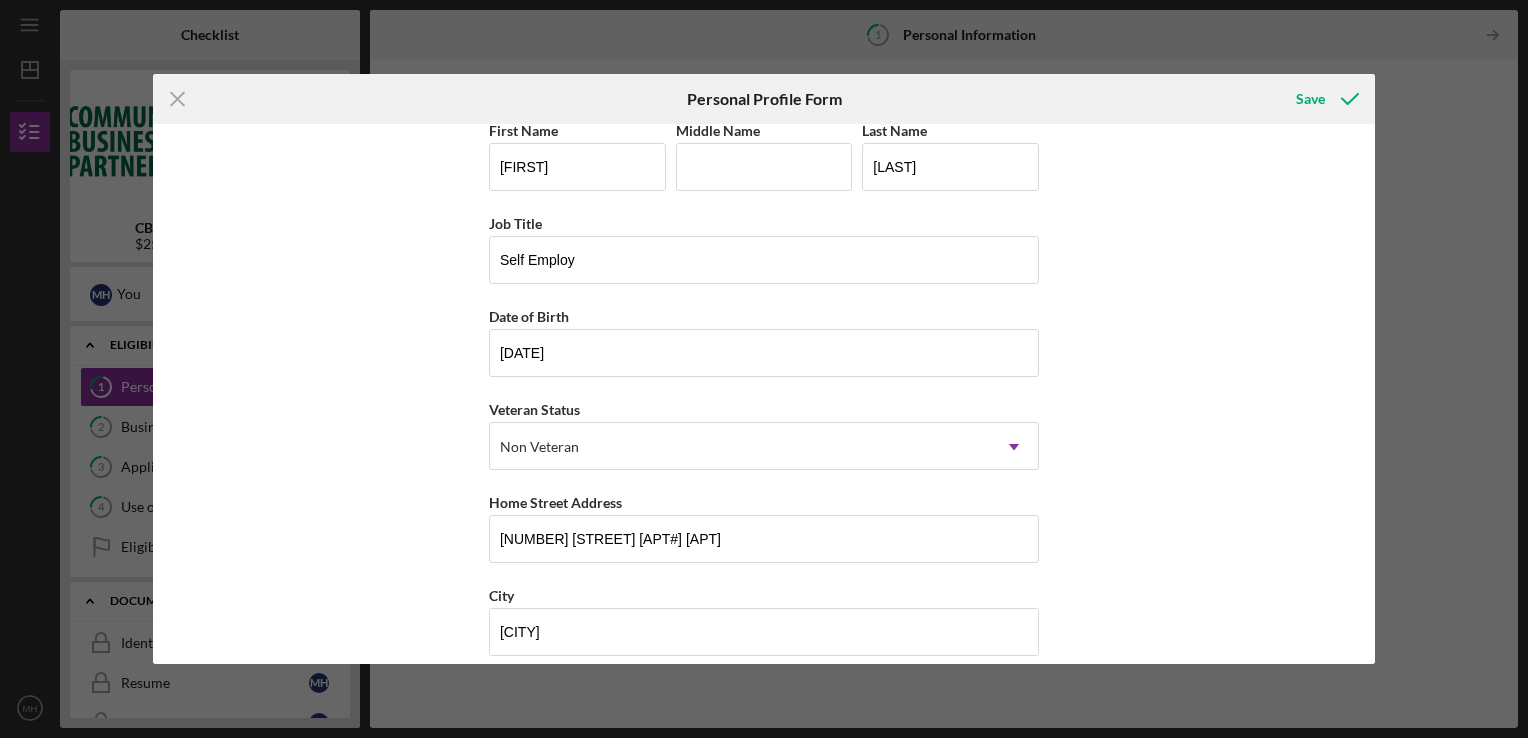 scroll, scrollTop: 0, scrollLeft: 0, axis: both 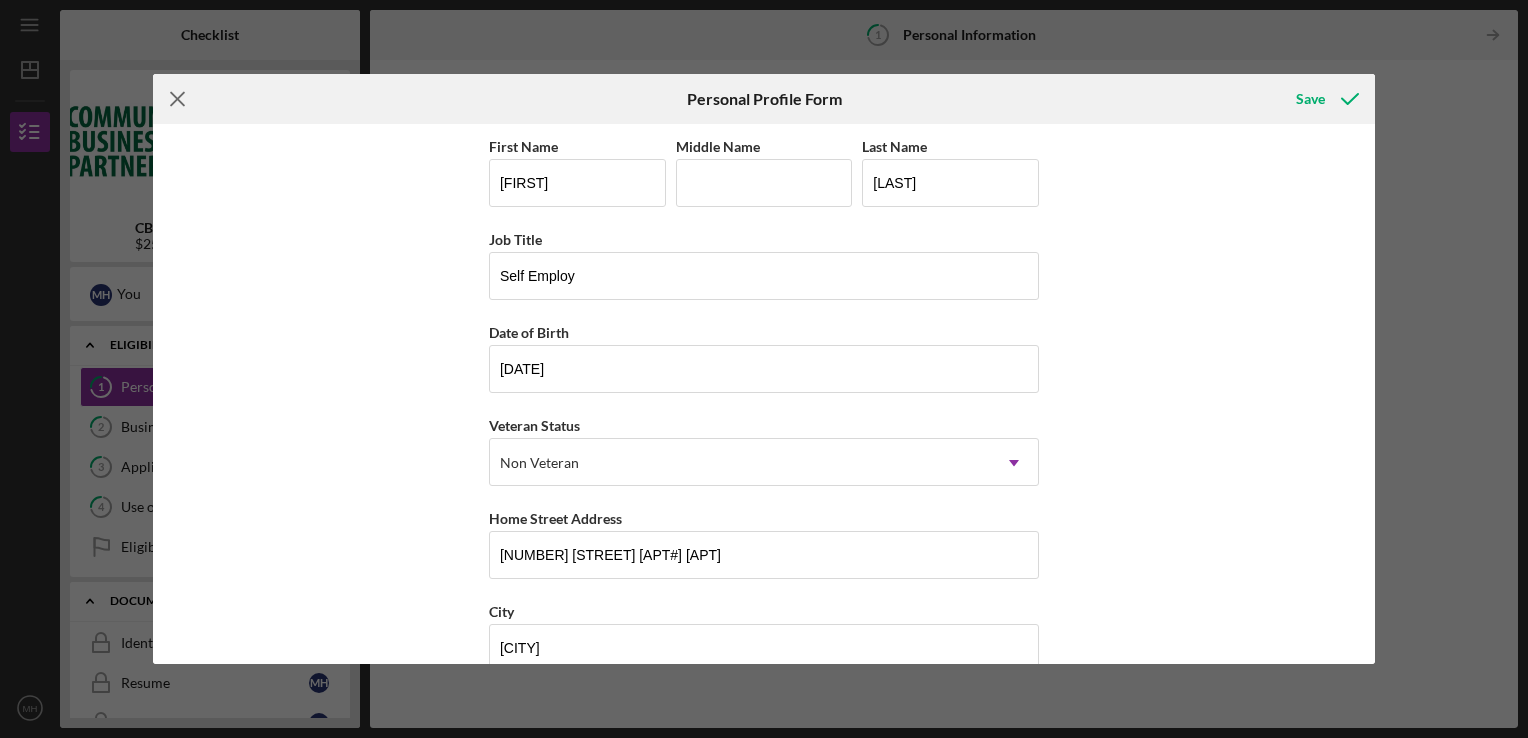 click on "Icon/Menu Close" 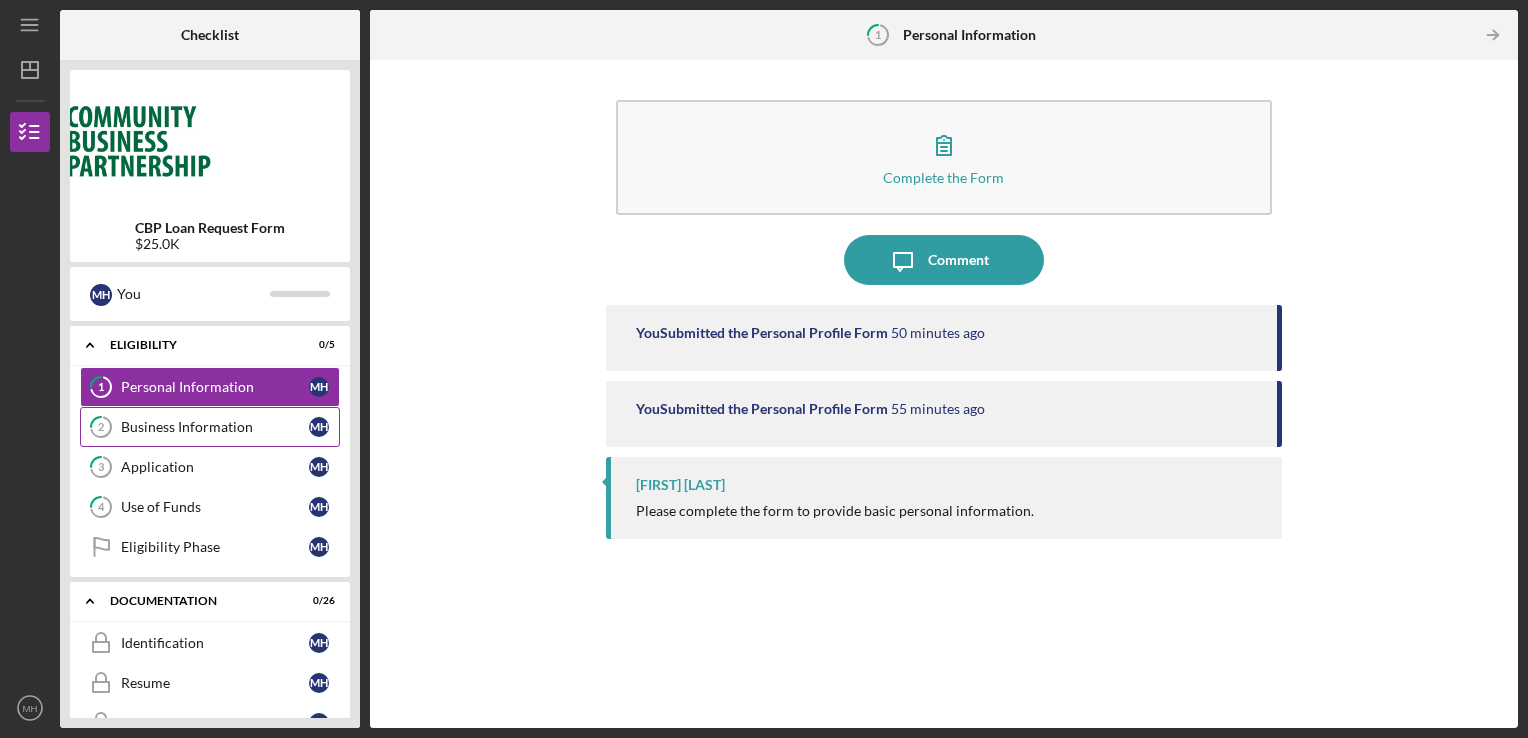 click on "Business Information" at bounding box center [215, 427] 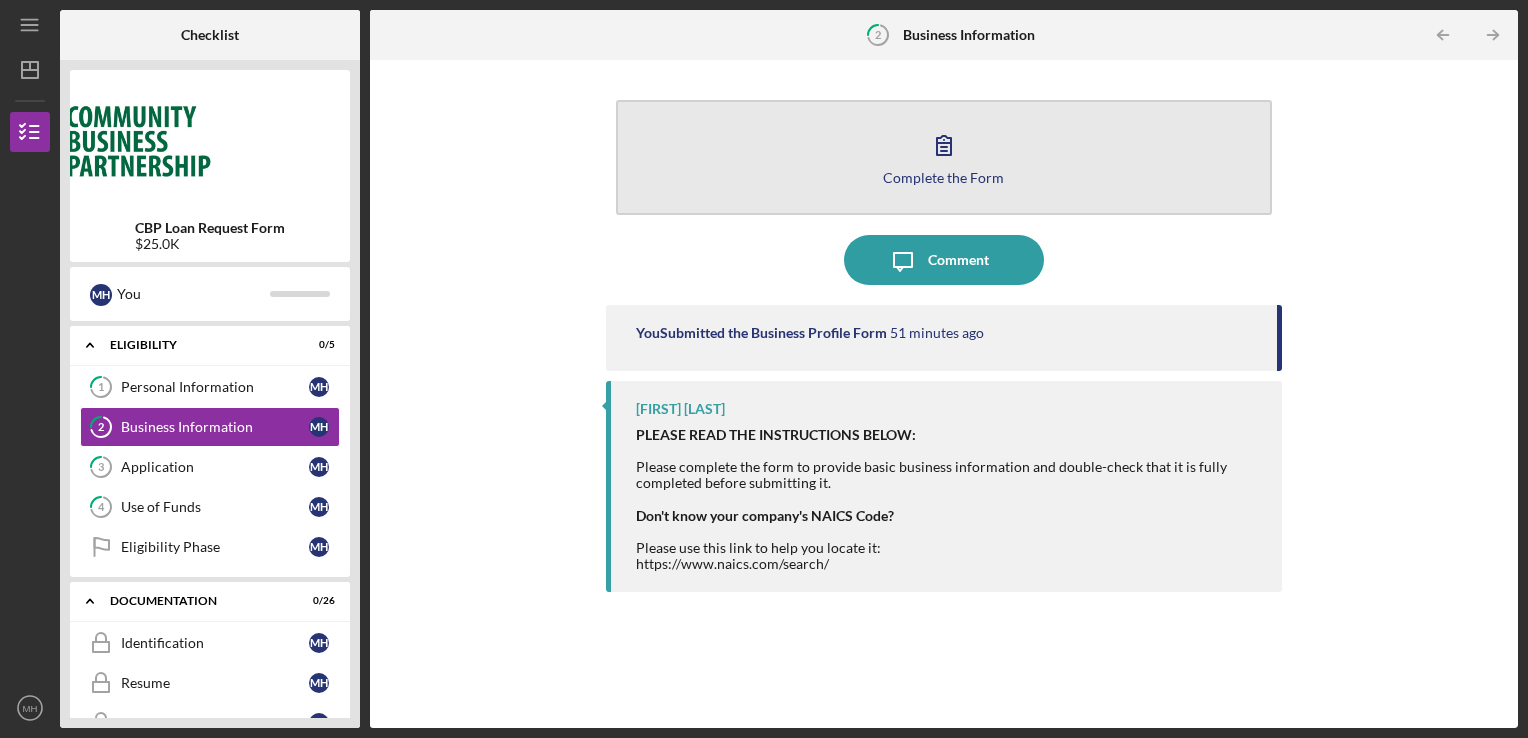 click 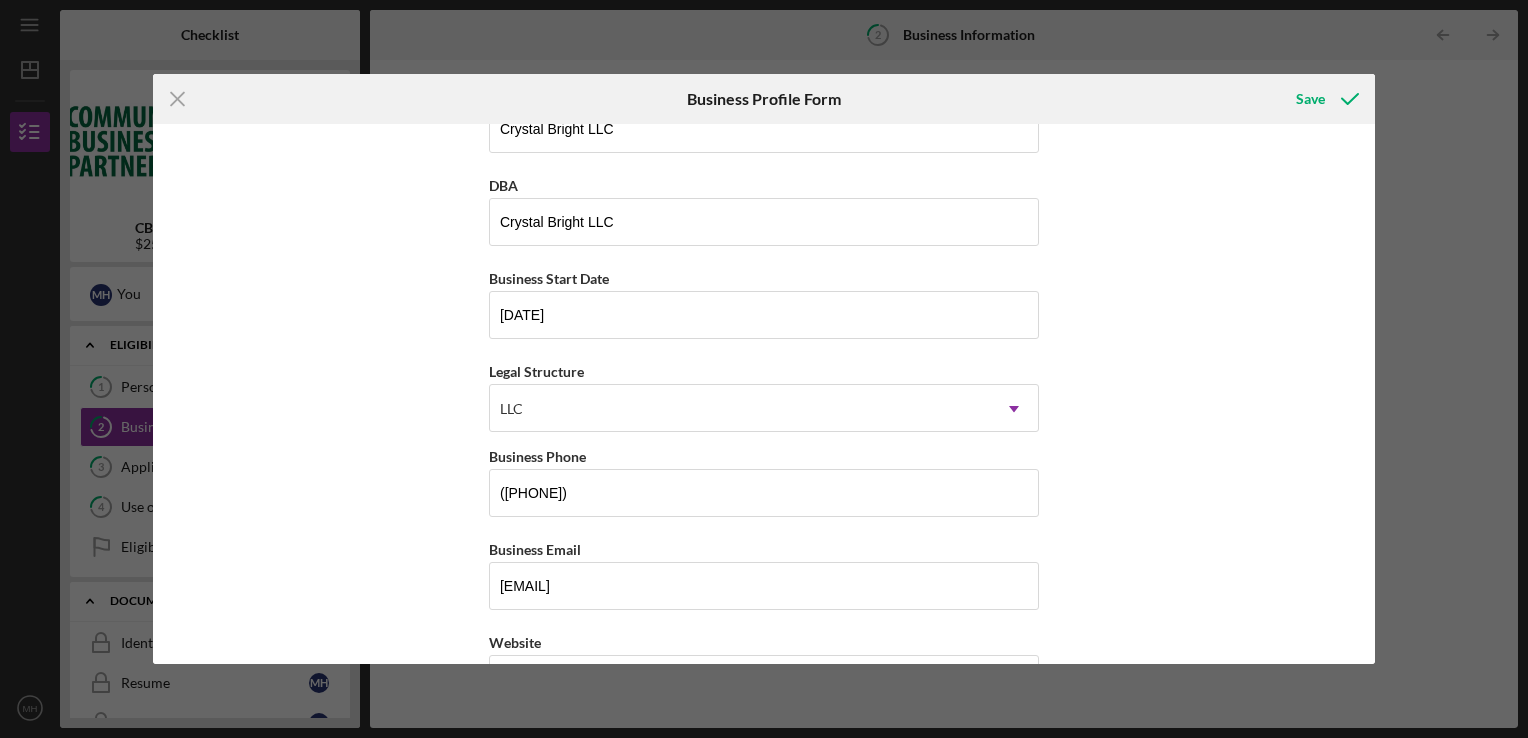 scroll, scrollTop: 0, scrollLeft: 0, axis: both 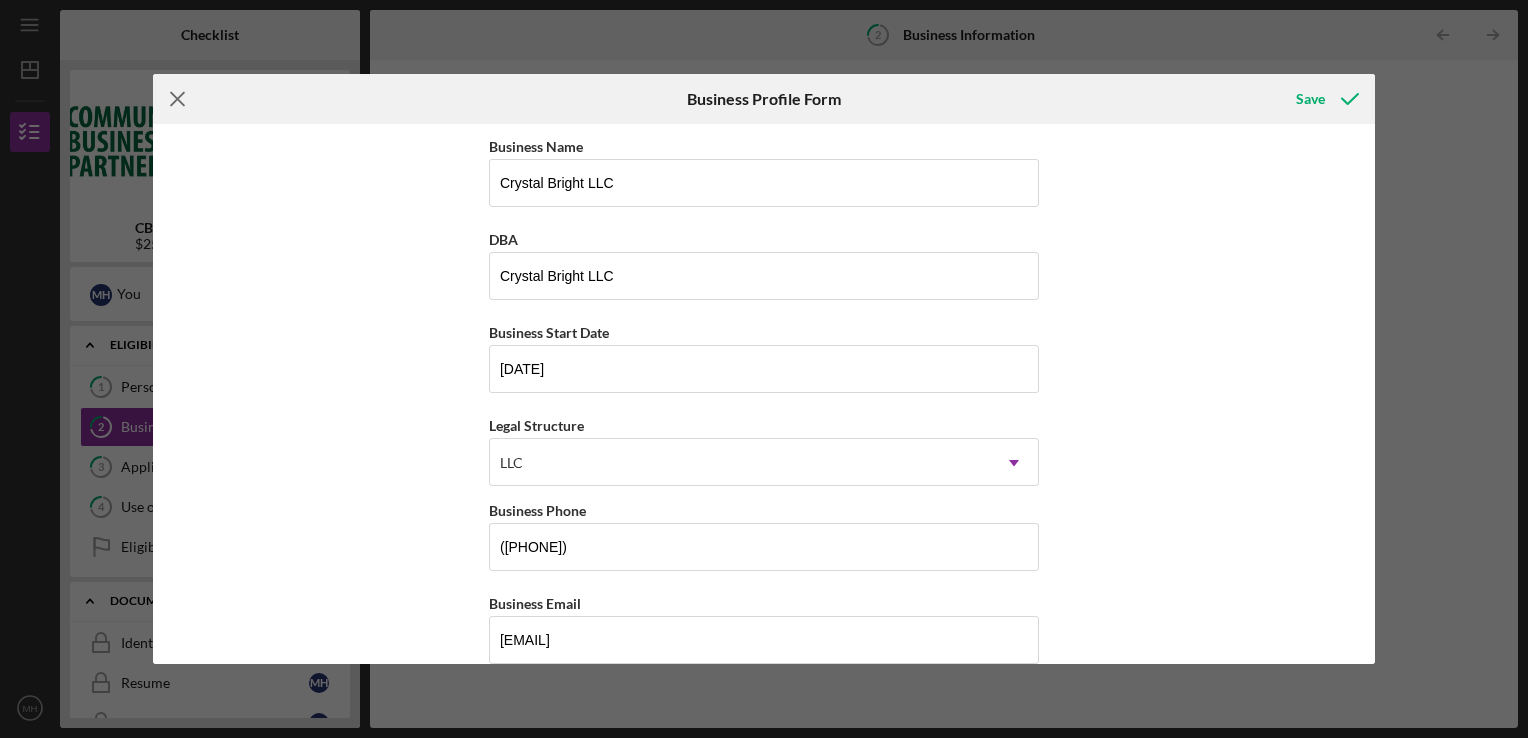 click on "Icon/Menu Close" 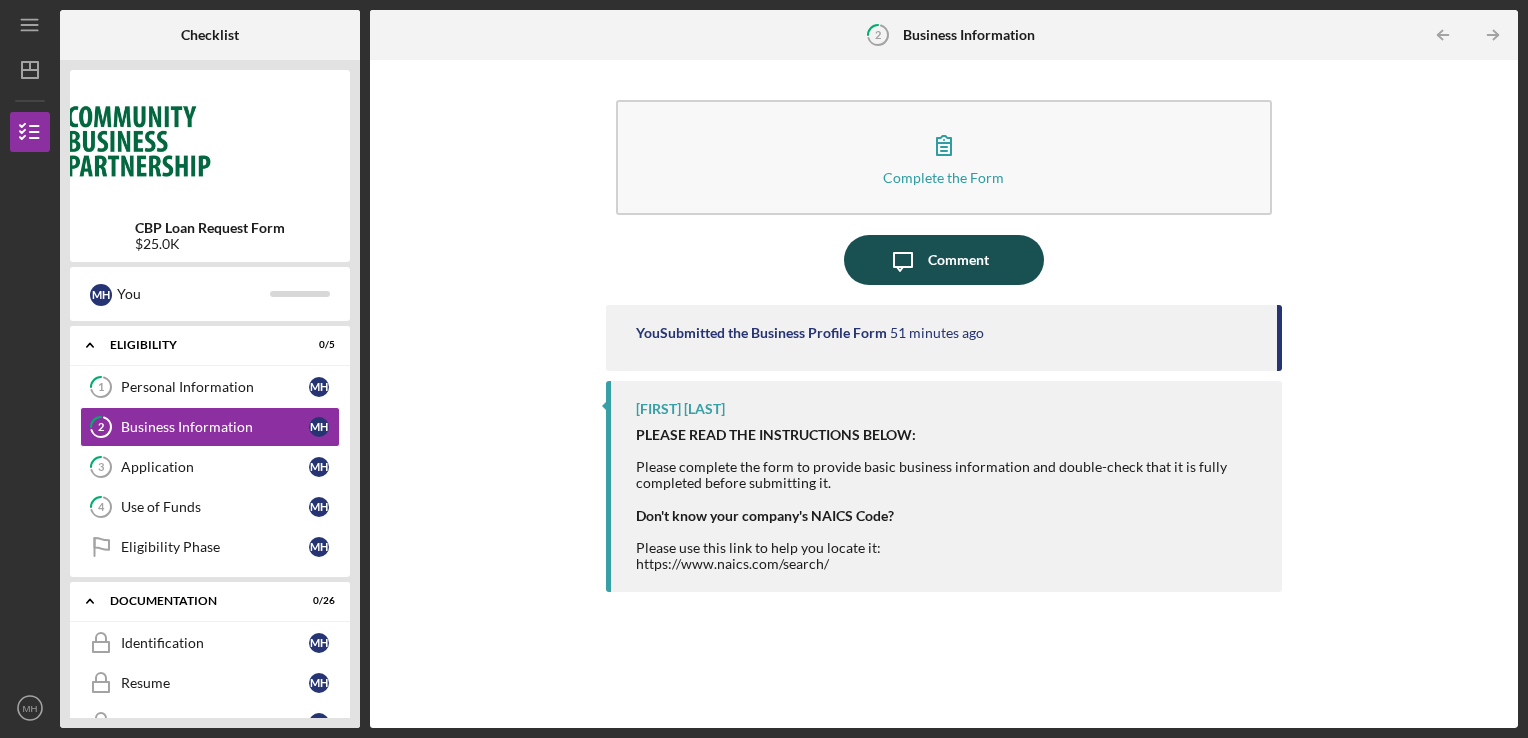 click on "Comment" at bounding box center [958, 260] 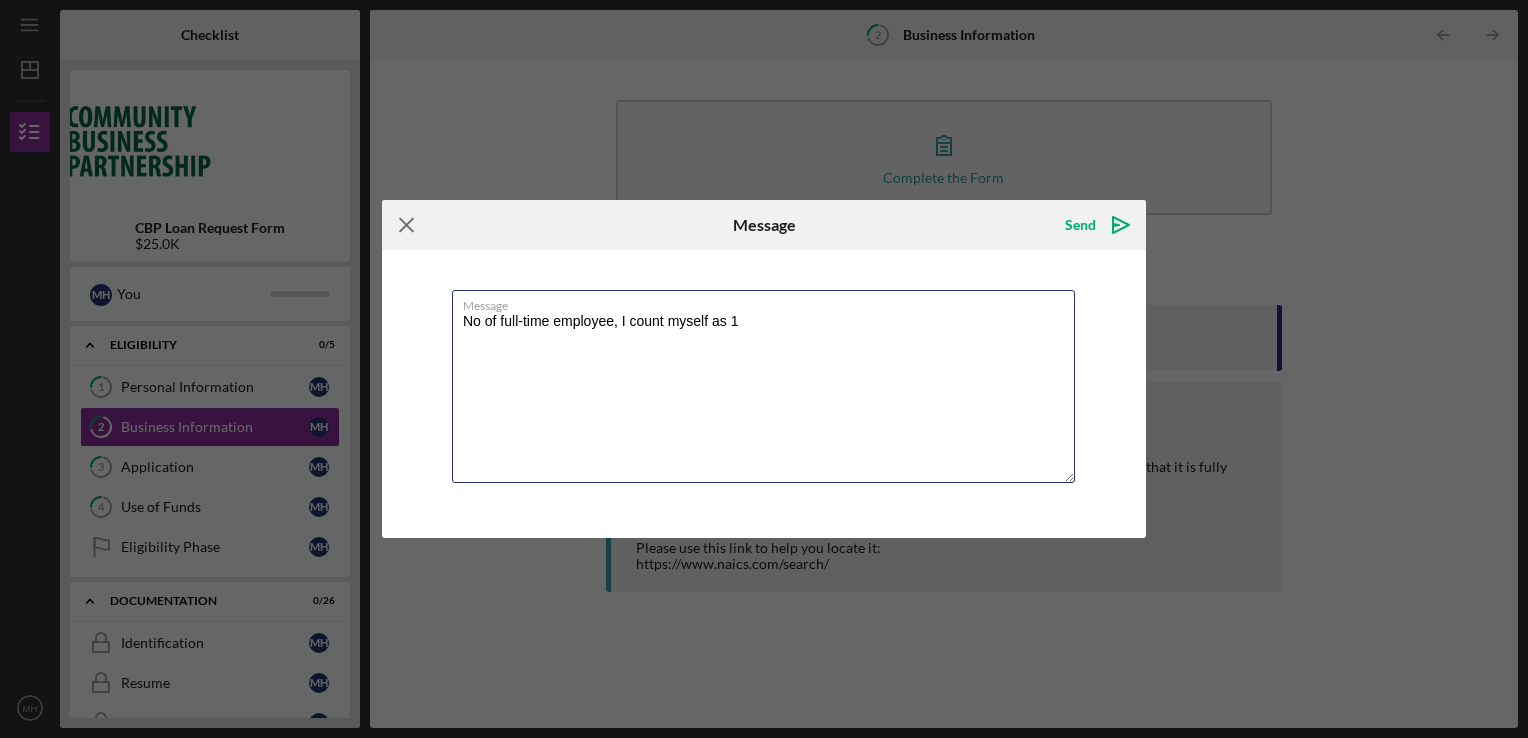 type on "No of full-time employee, I count myself as 1" 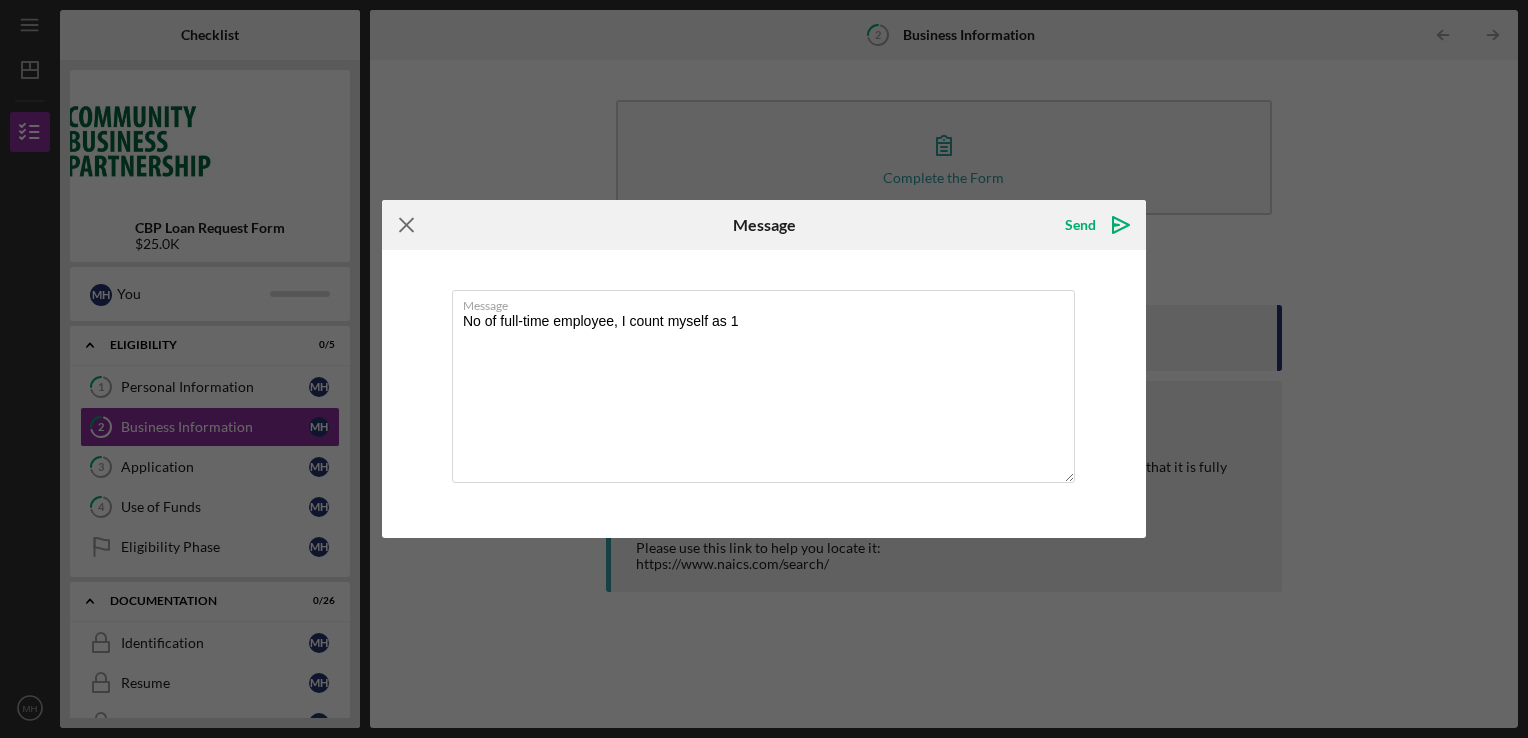 click 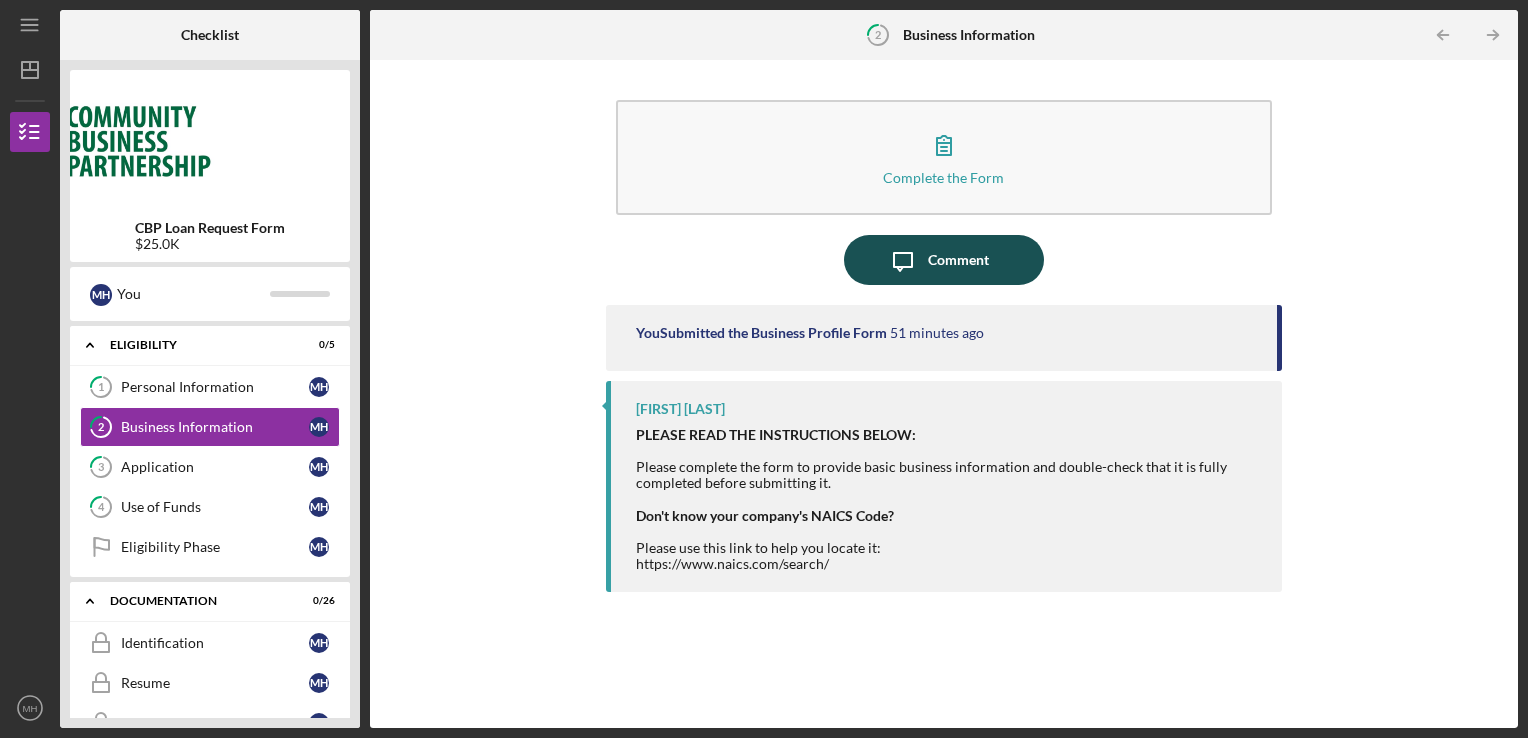 click on "Comment" at bounding box center [958, 260] 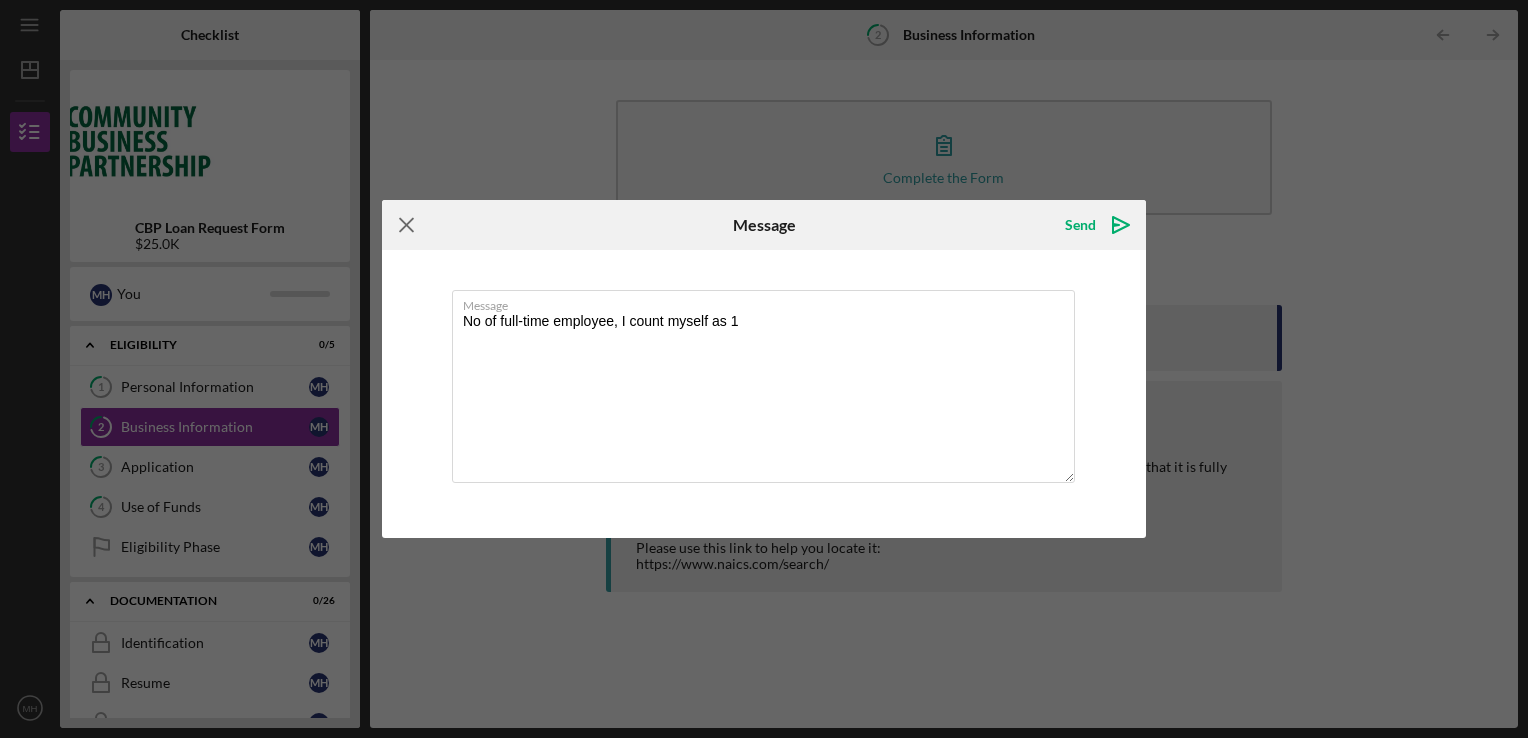 click 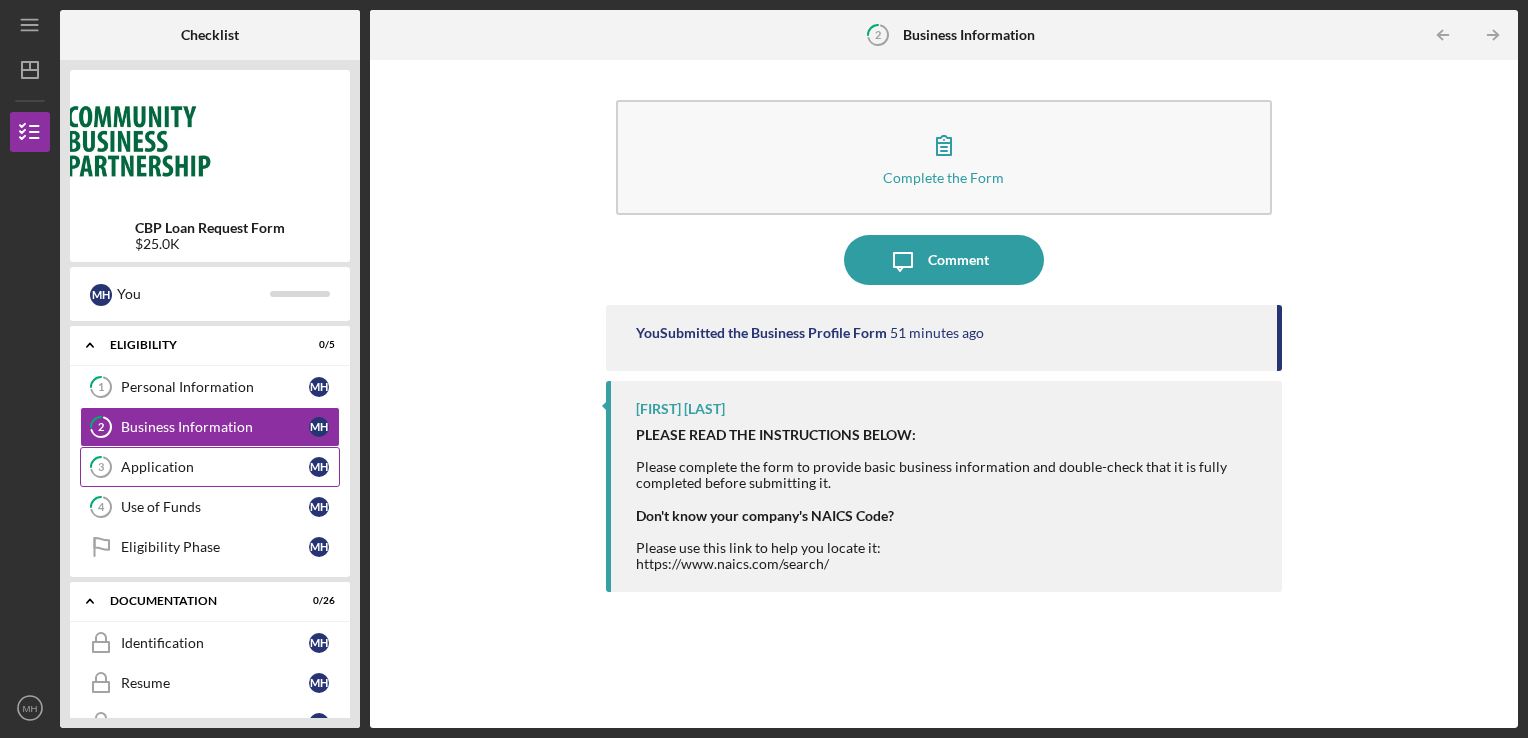 click on "Application" at bounding box center (215, 467) 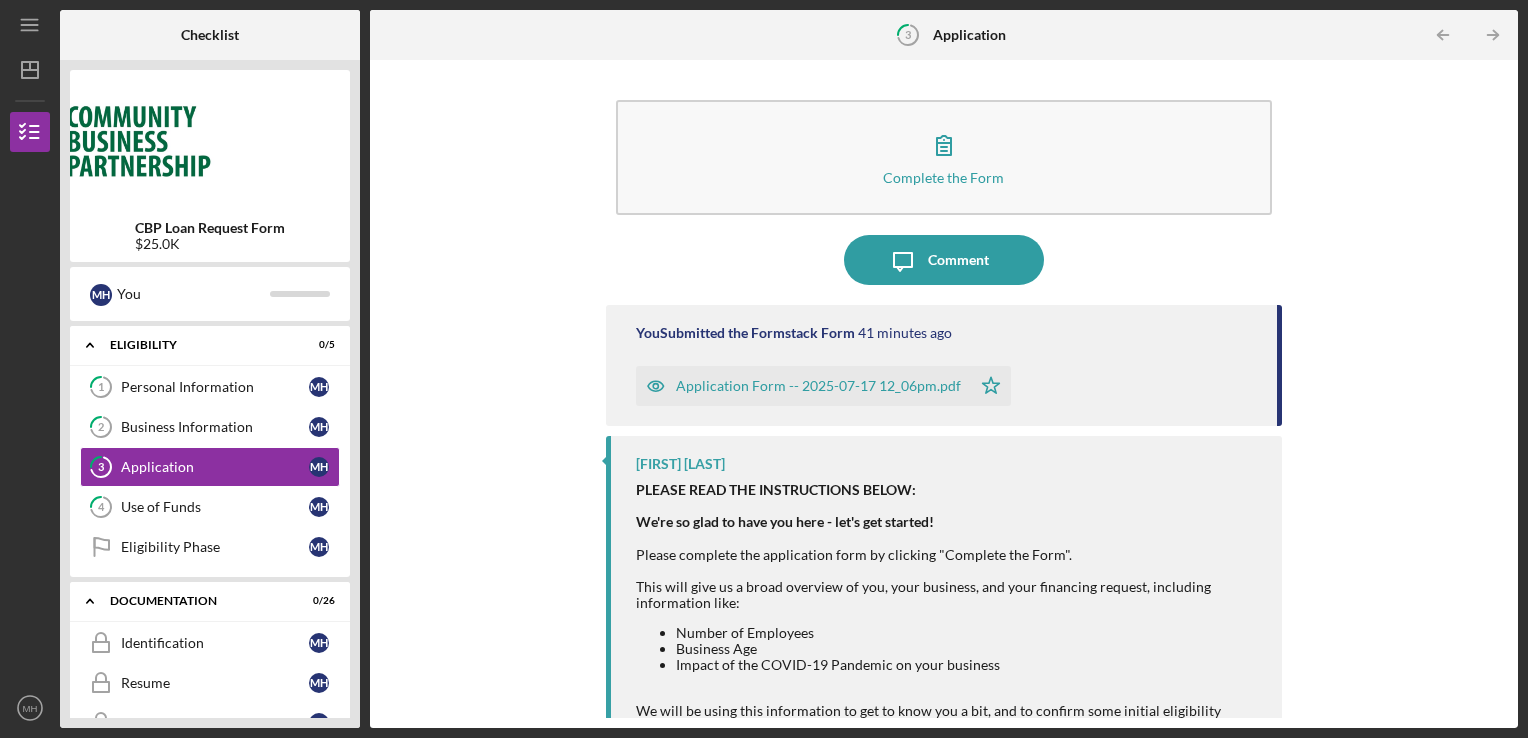 scroll, scrollTop: 52, scrollLeft: 0, axis: vertical 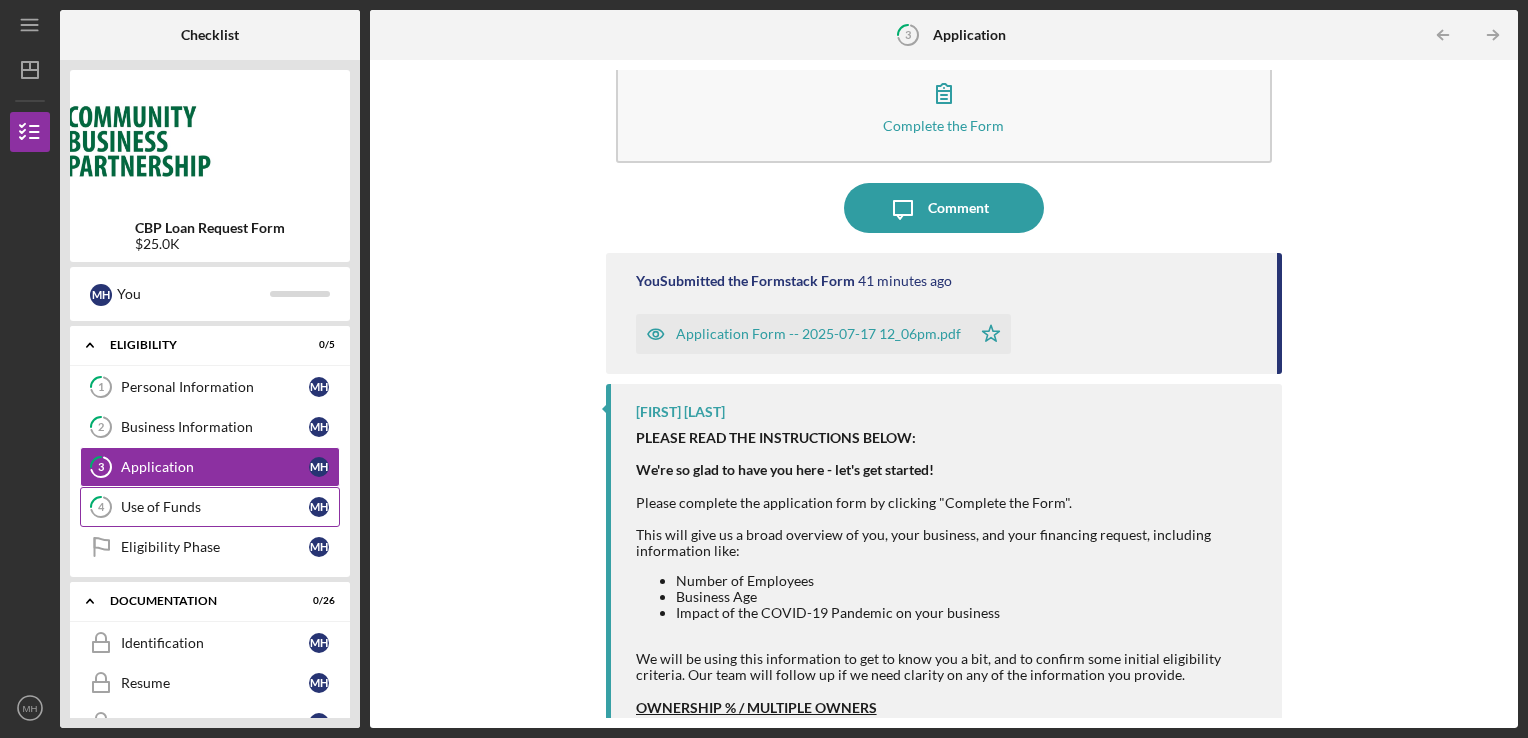 click on "Use of Funds" at bounding box center [215, 507] 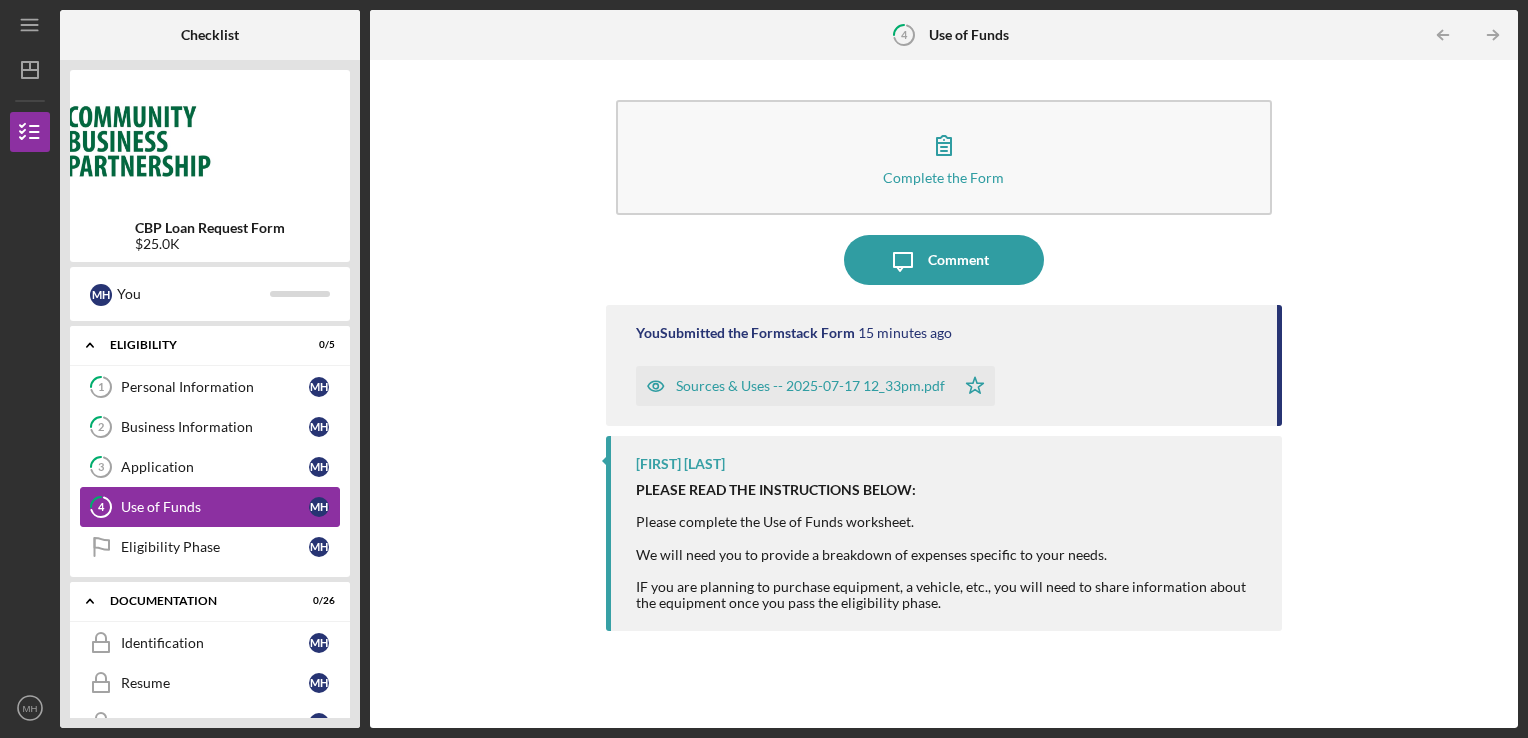 click on "Use of Funds" at bounding box center [215, 507] 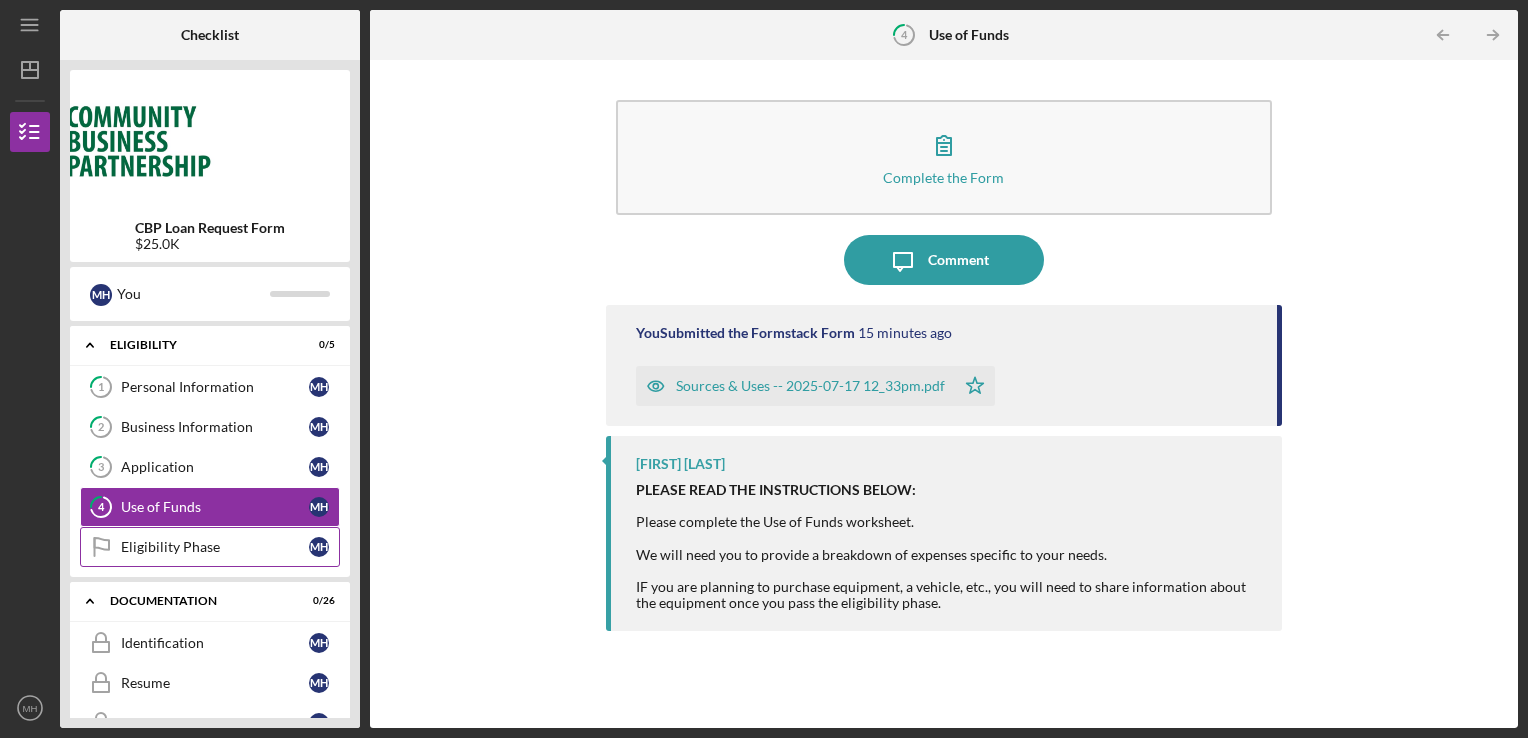 click on "Eligibility Phase" at bounding box center [215, 547] 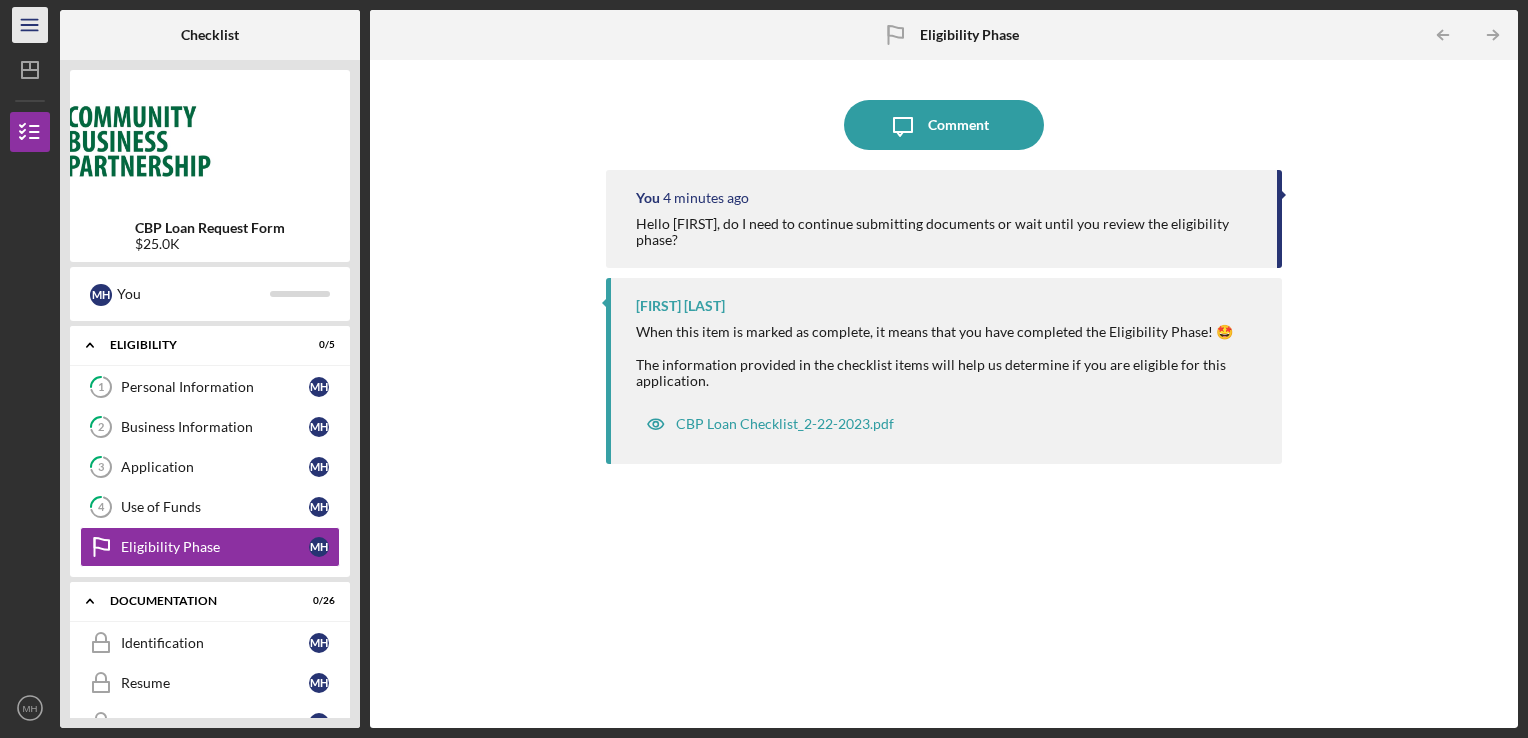 click on "Icon/Menu" 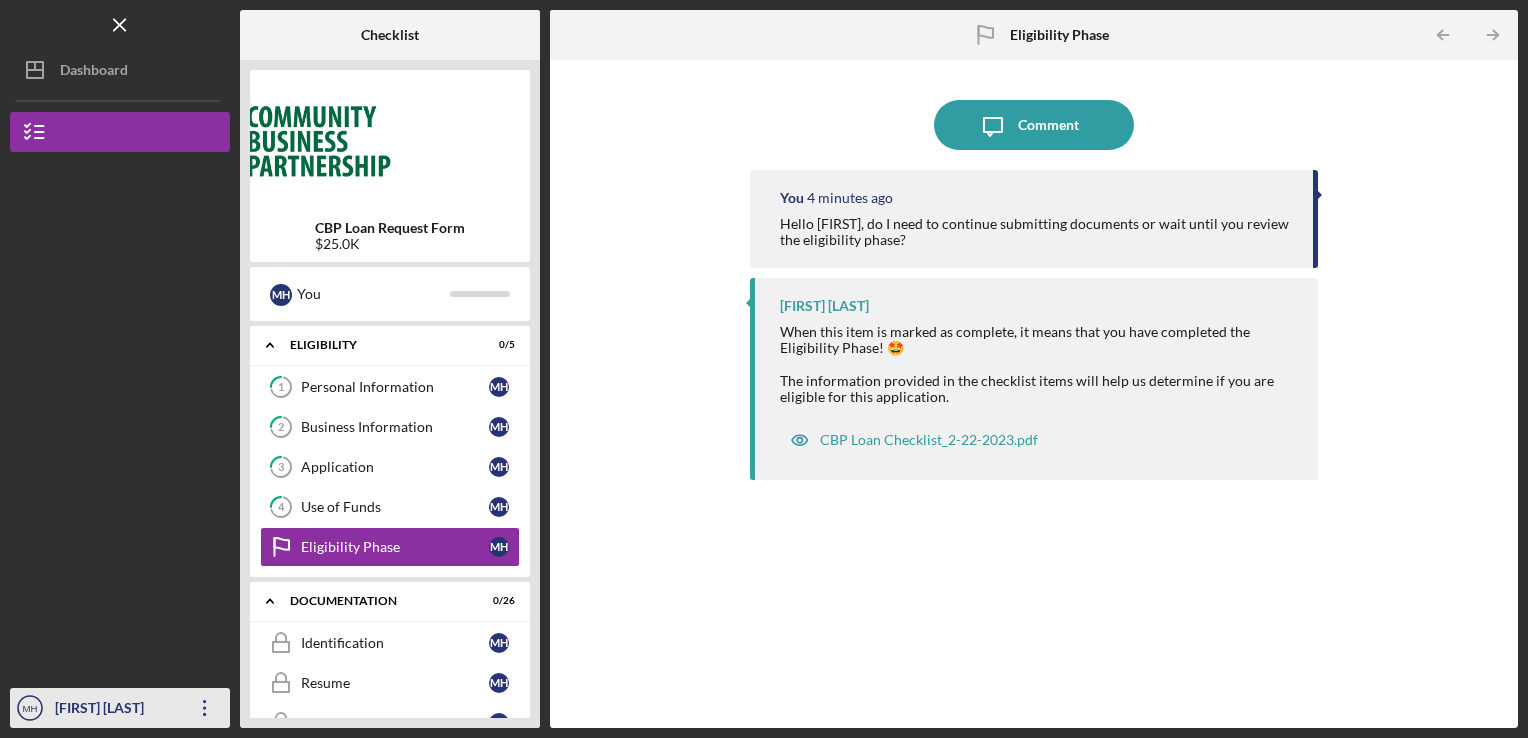 click on "MH" 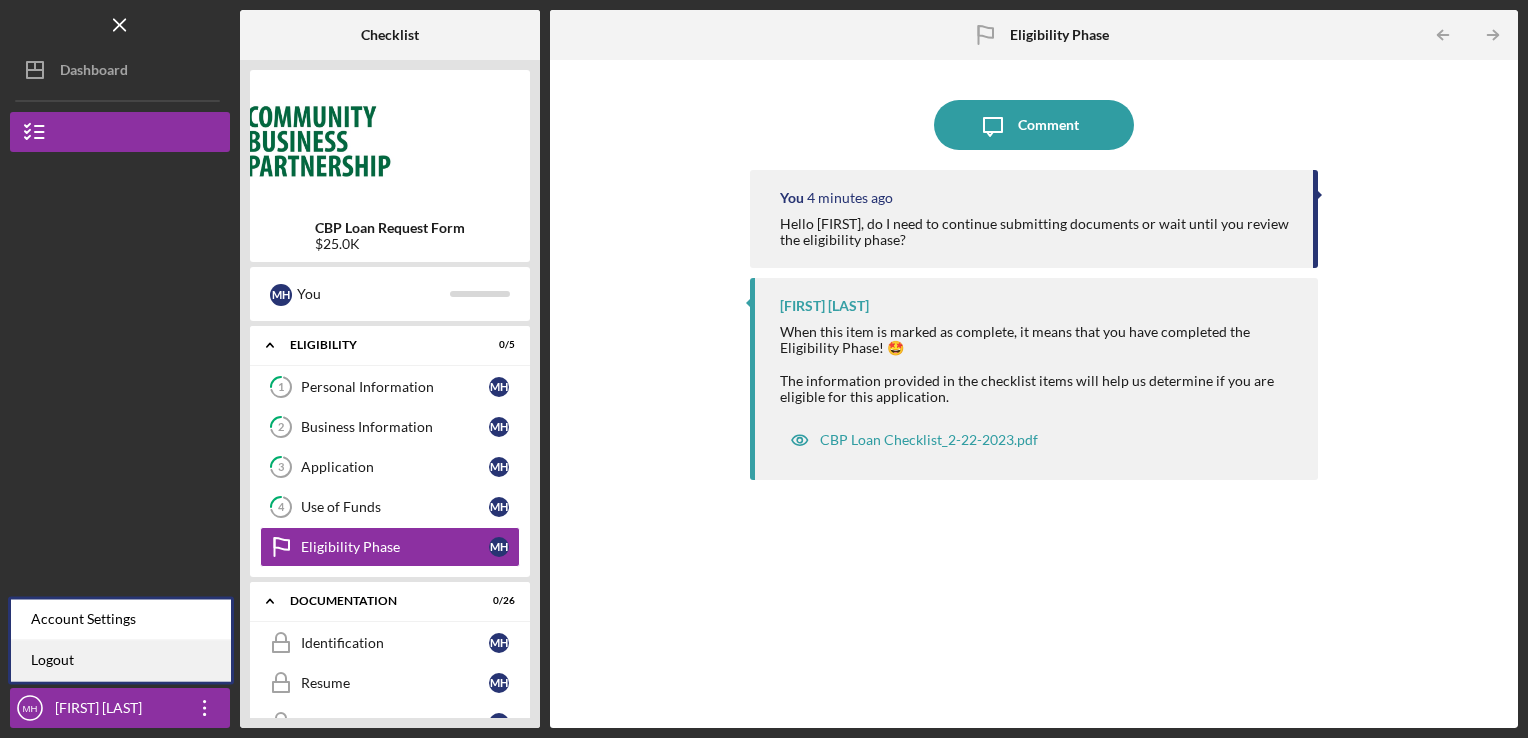 click on "Logout" at bounding box center [121, 660] 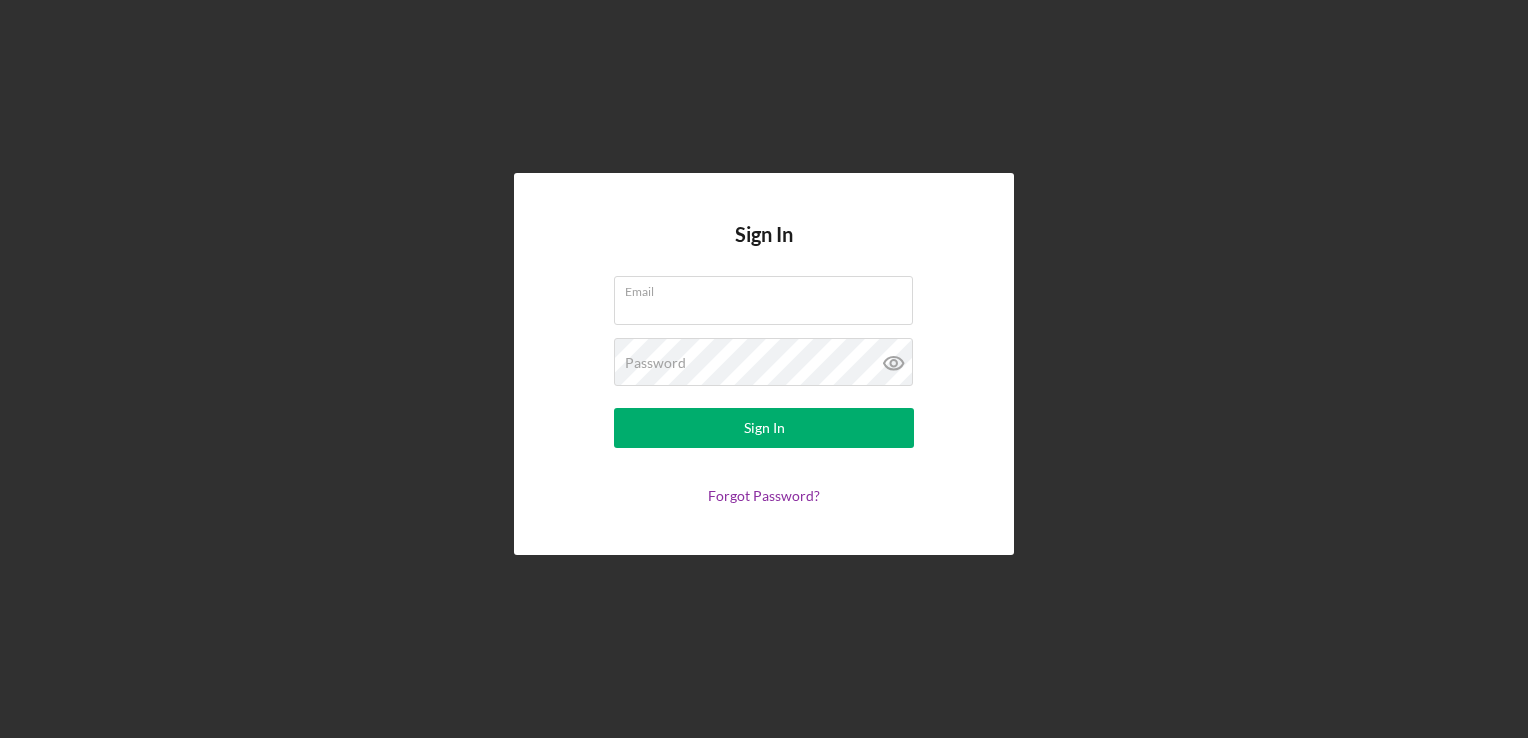 type on "[EMAIL]" 